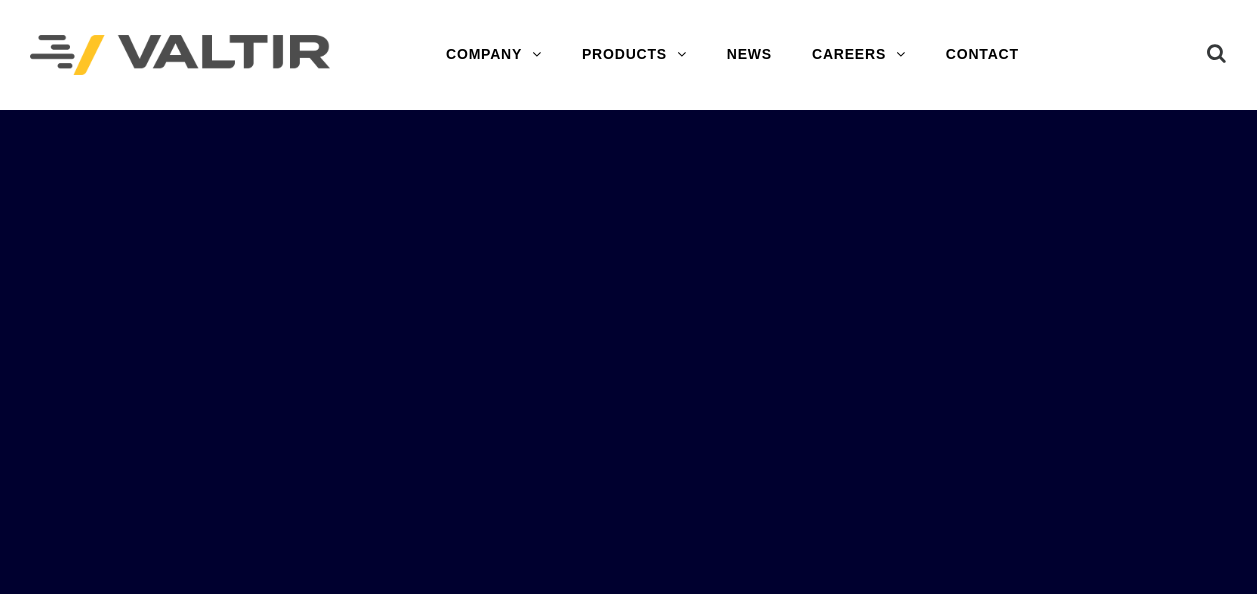scroll, scrollTop: 0, scrollLeft: 0, axis: both 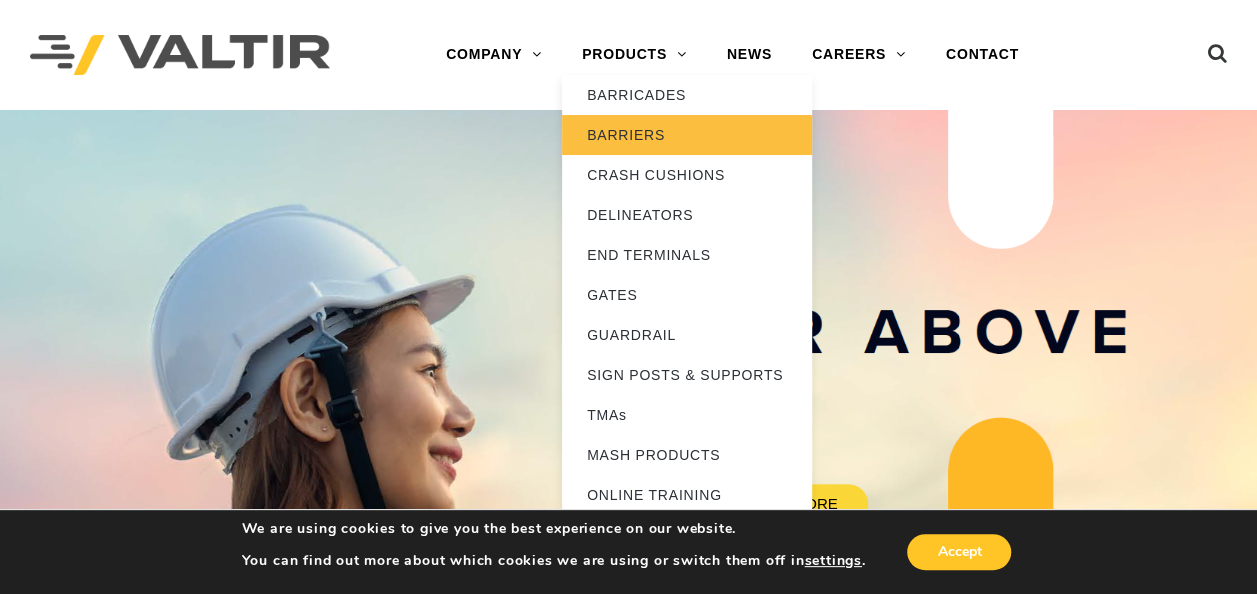 click on "BARRIERS" at bounding box center [687, 135] 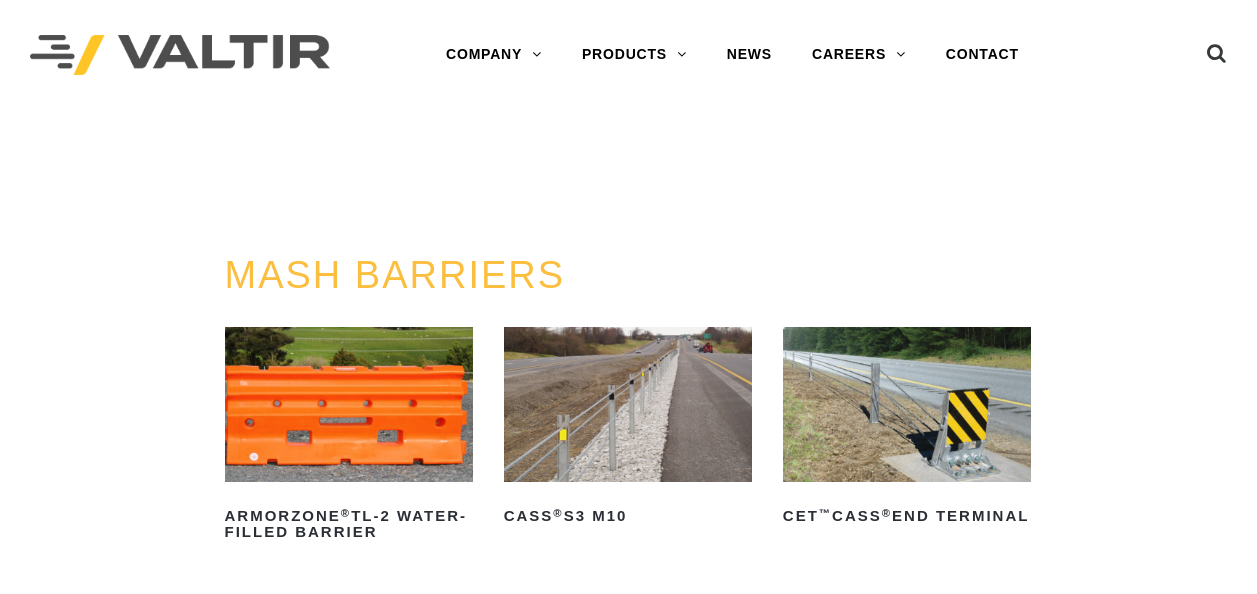 scroll, scrollTop: 0, scrollLeft: 0, axis: both 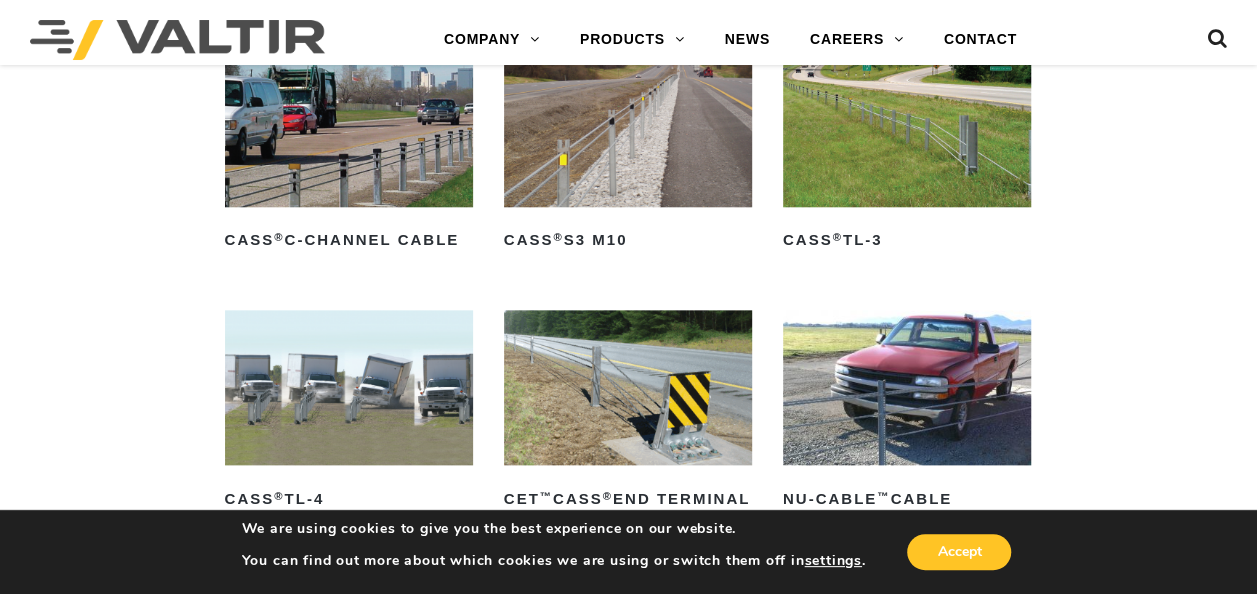 click at bounding box center [907, 128] 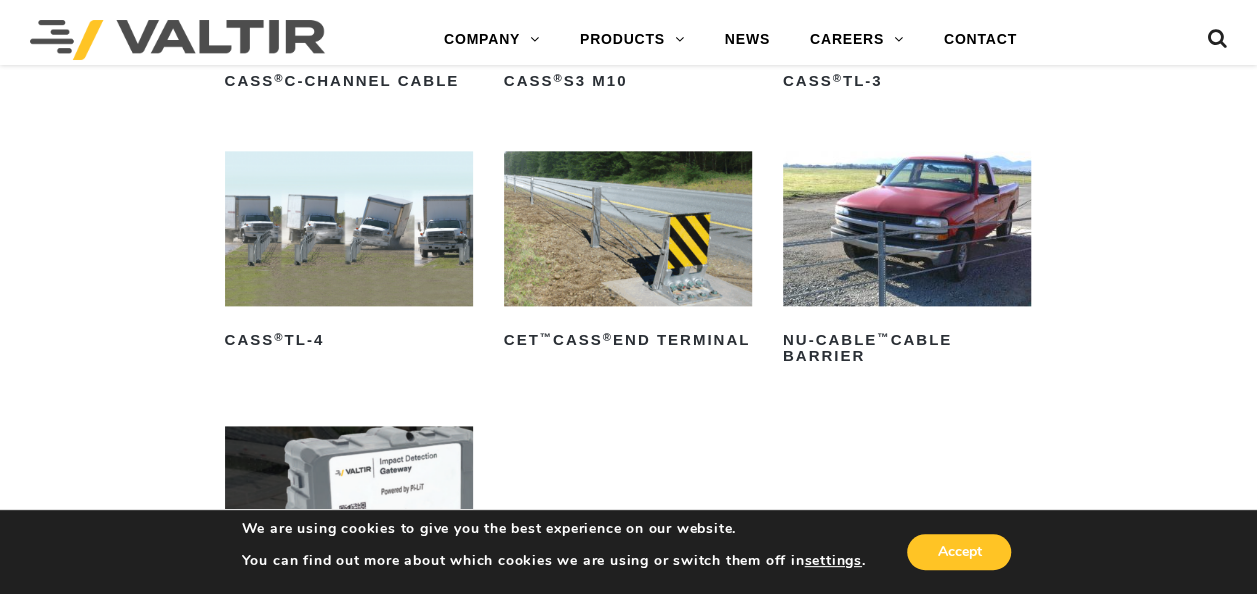 scroll, scrollTop: 1137, scrollLeft: 0, axis: vertical 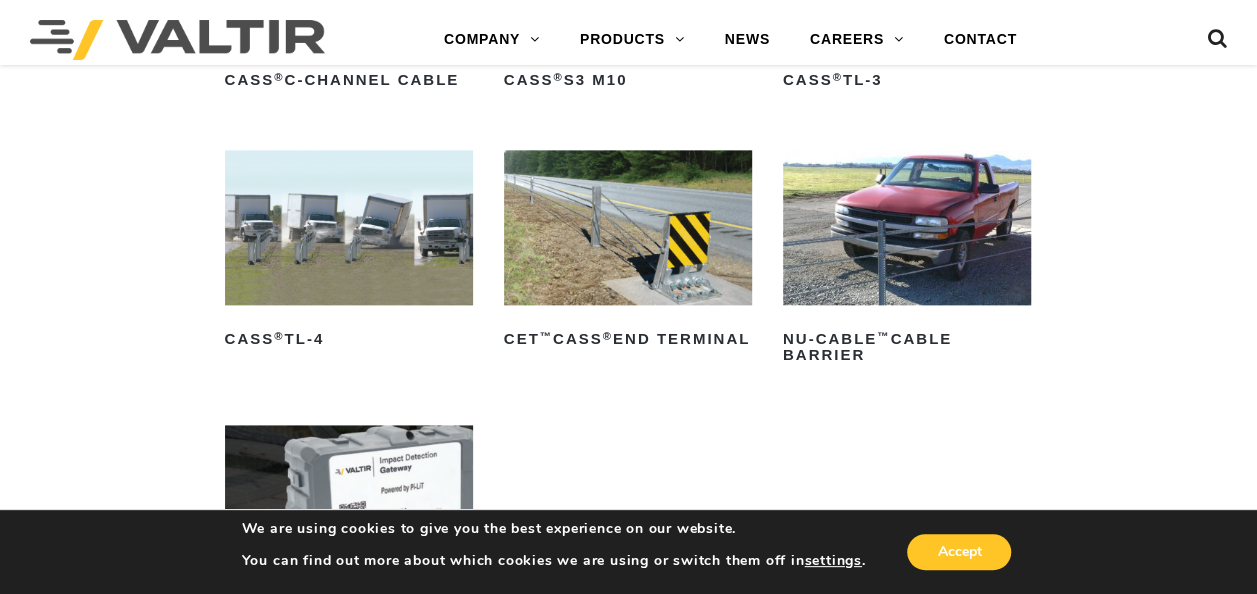 click at bounding box center (349, 227) 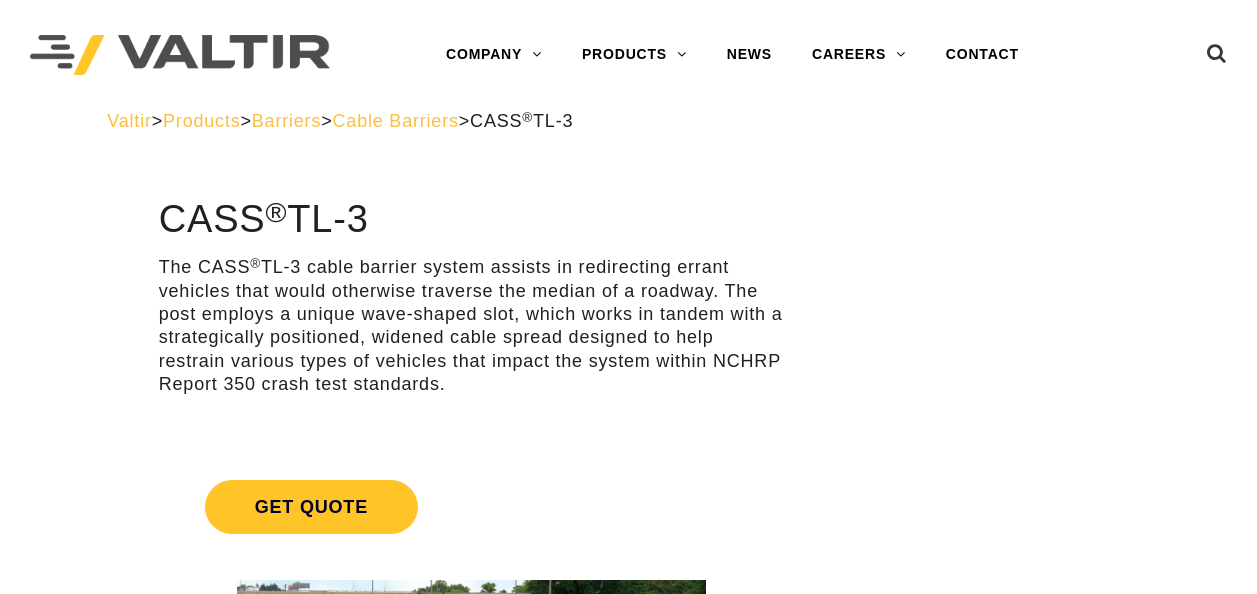 scroll, scrollTop: 0, scrollLeft: 0, axis: both 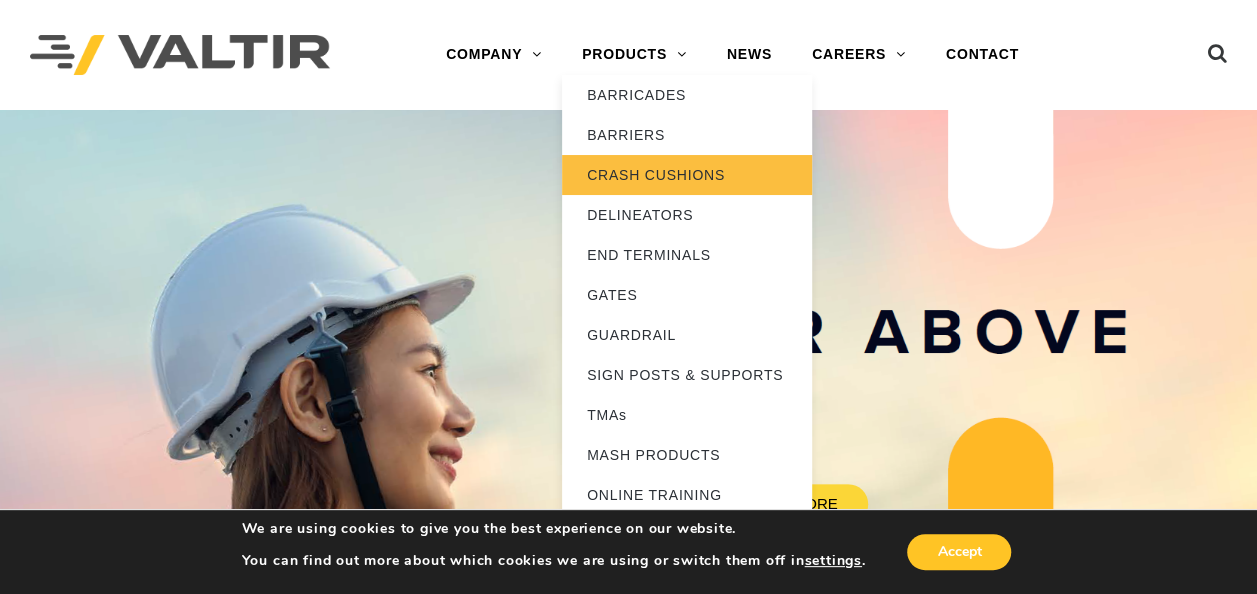 click on "CRASH CUSHIONS" at bounding box center [687, 175] 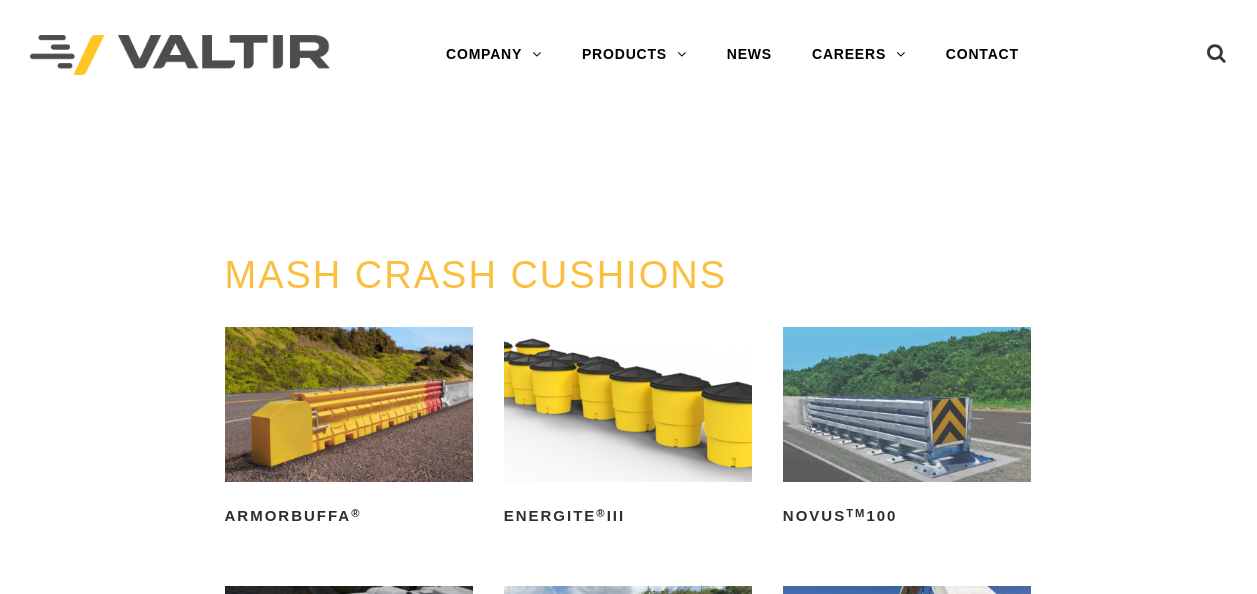 scroll, scrollTop: 0, scrollLeft: 0, axis: both 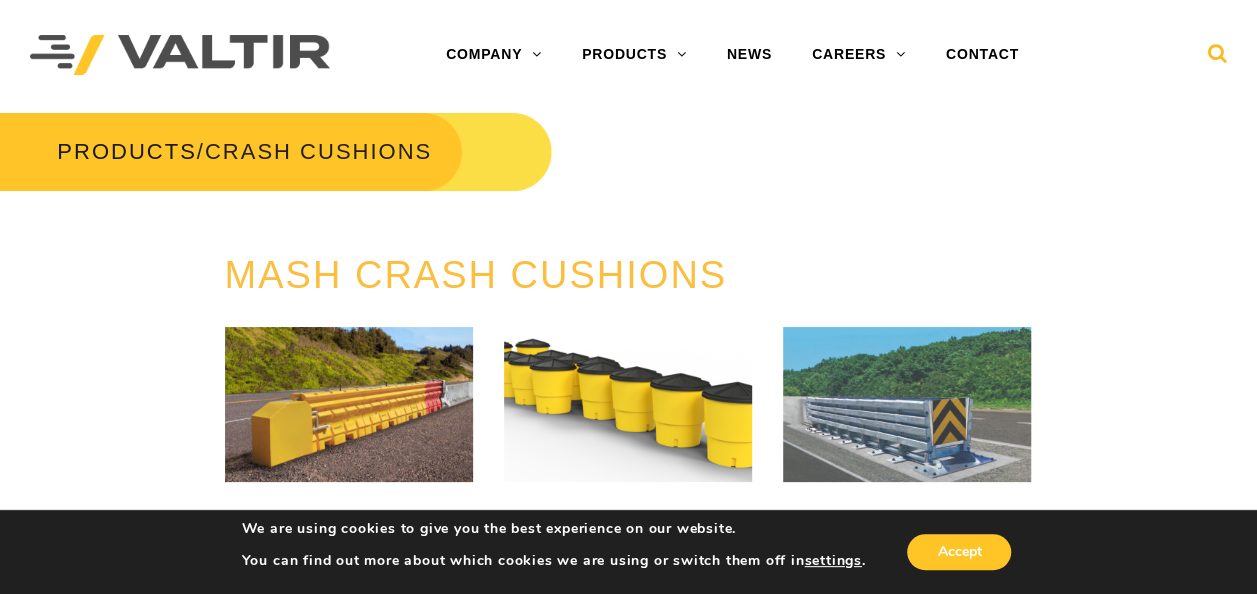 click at bounding box center (1217, 58) 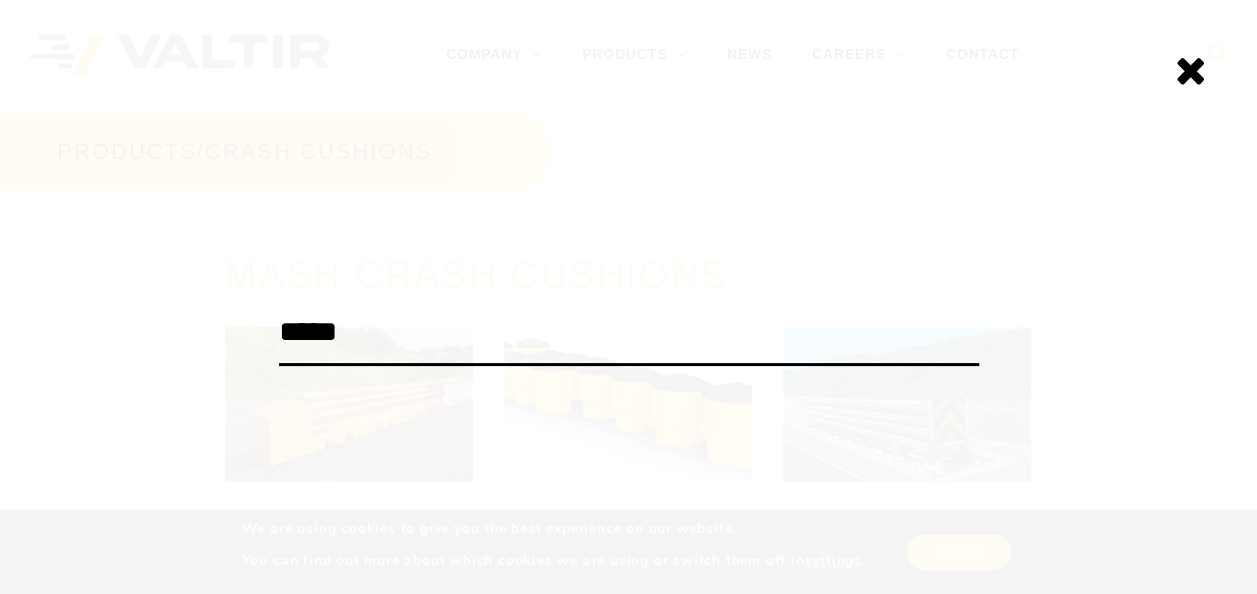 type on "*****" 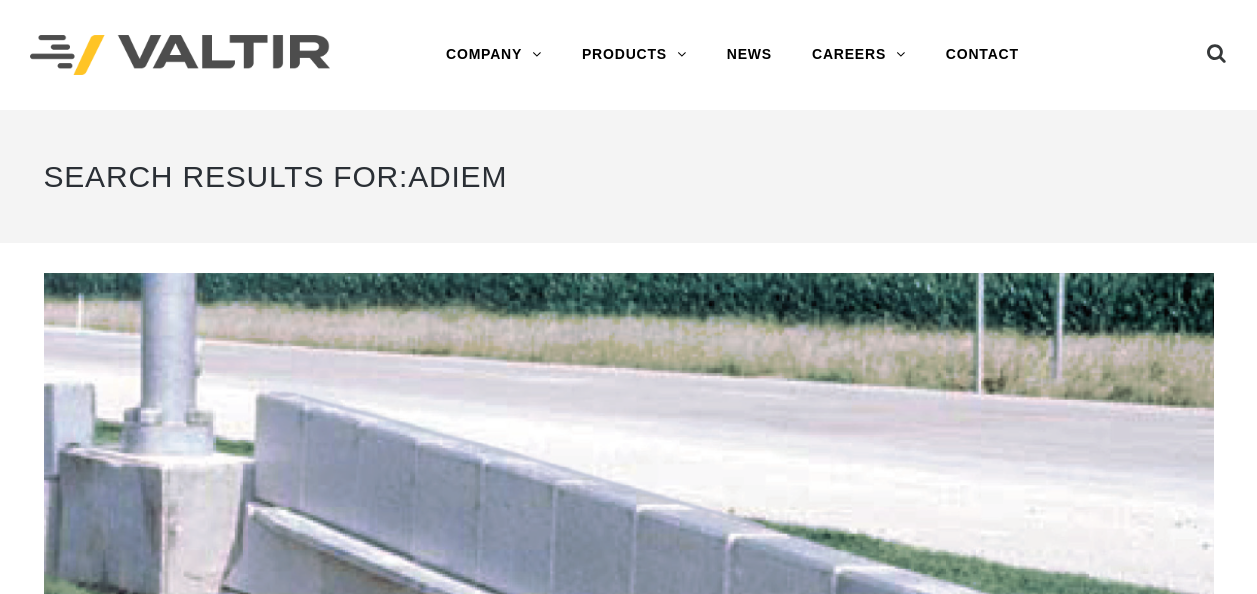 scroll, scrollTop: 0, scrollLeft: 0, axis: both 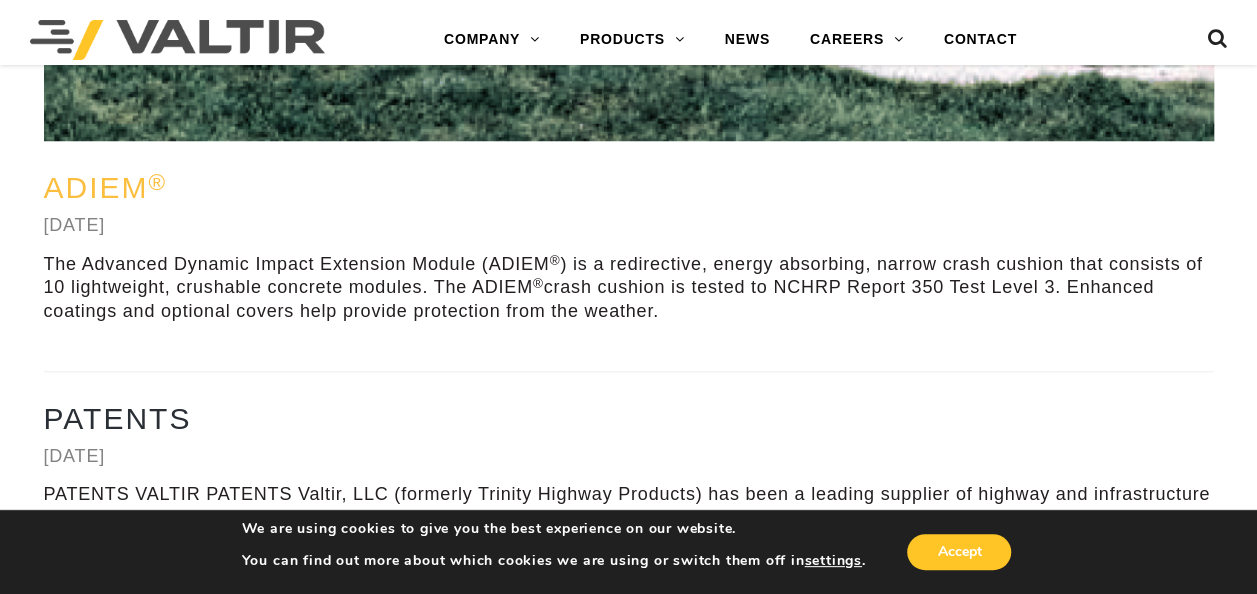 click on "ADIEM ®" at bounding box center (106, 187) 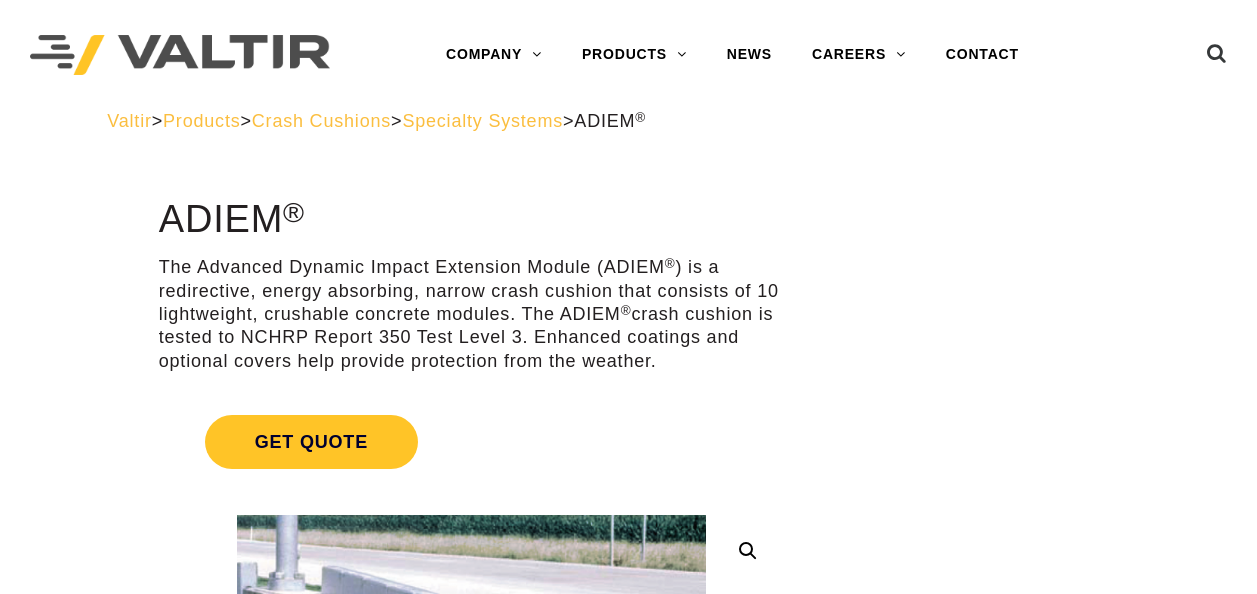 scroll, scrollTop: 0, scrollLeft: 0, axis: both 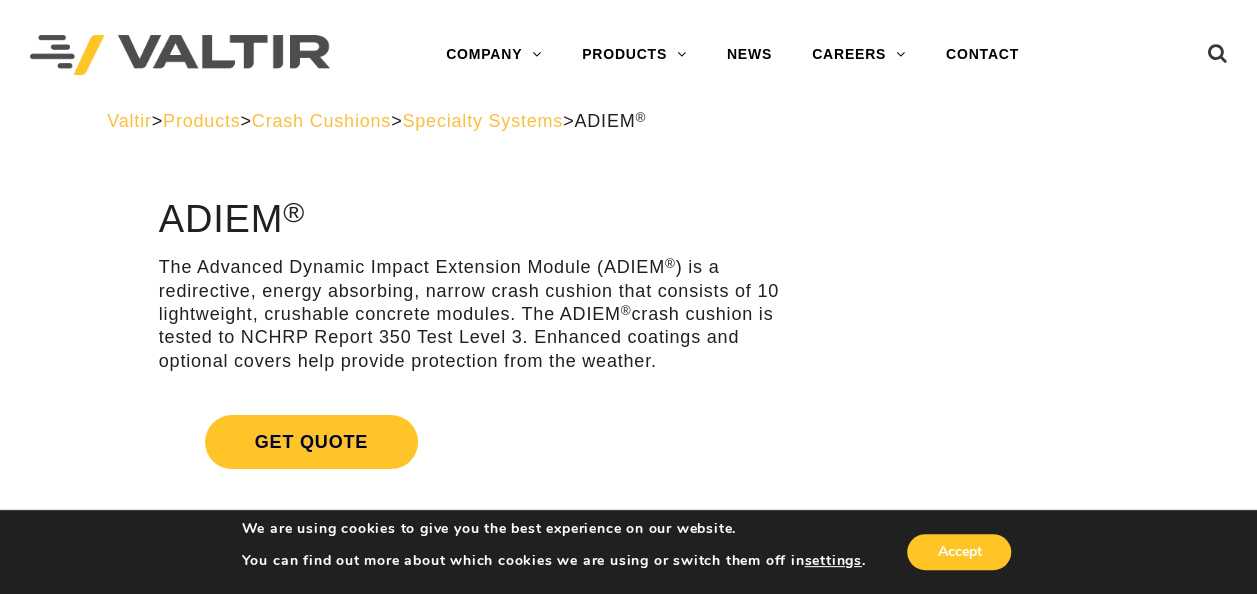 click on "**********" at bounding box center [628, 1788] 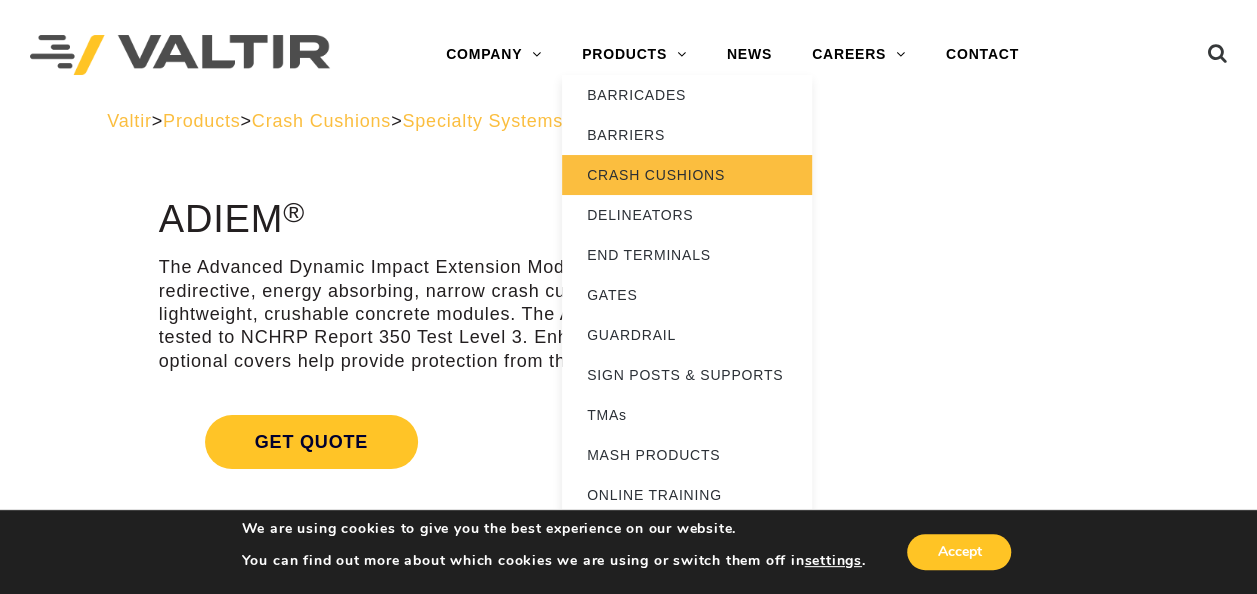click on "CRASH CUSHIONS" at bounding box center [687, 175] 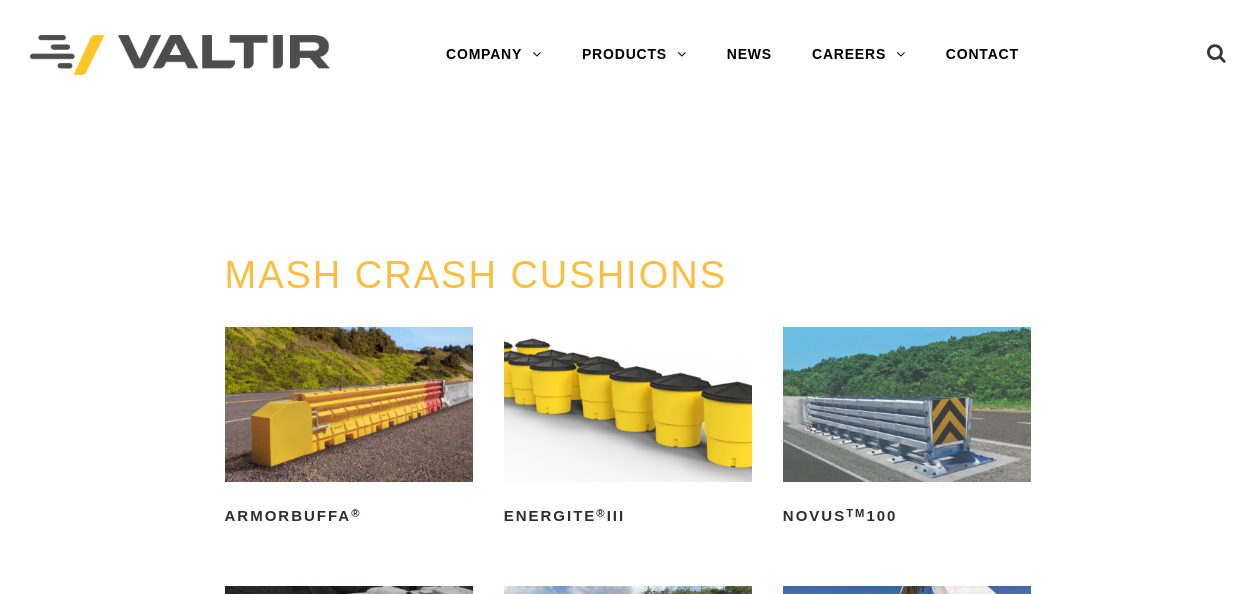 scroll, scrollTop: 0, scrollLeft: 0, axis: both 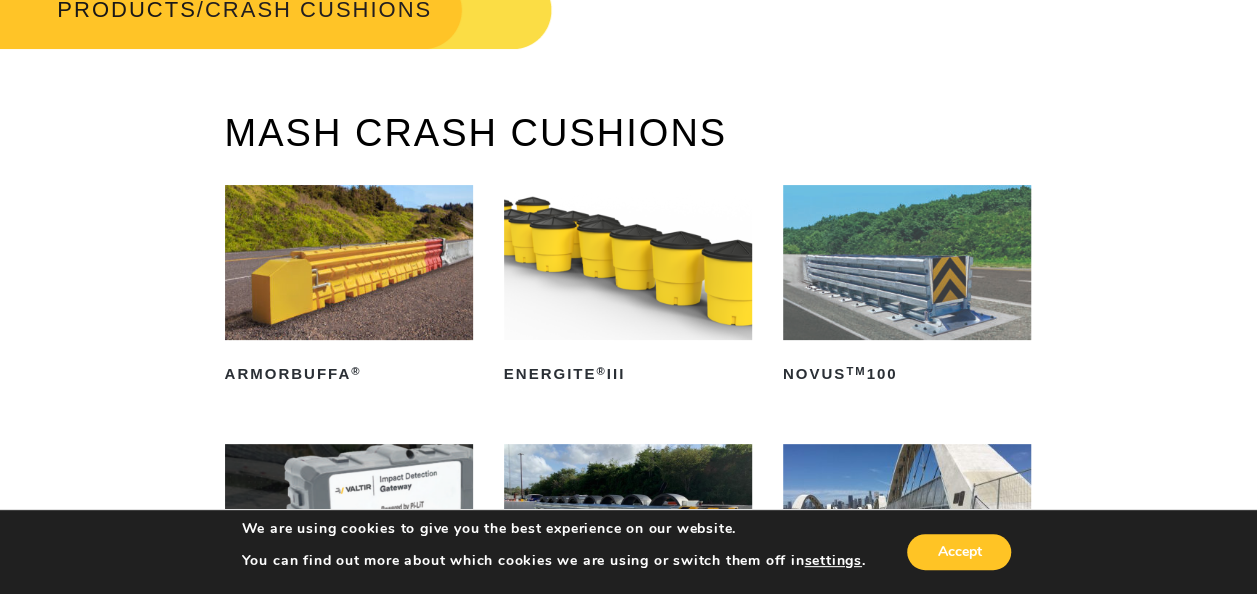 click at bounding box center (628, 262) 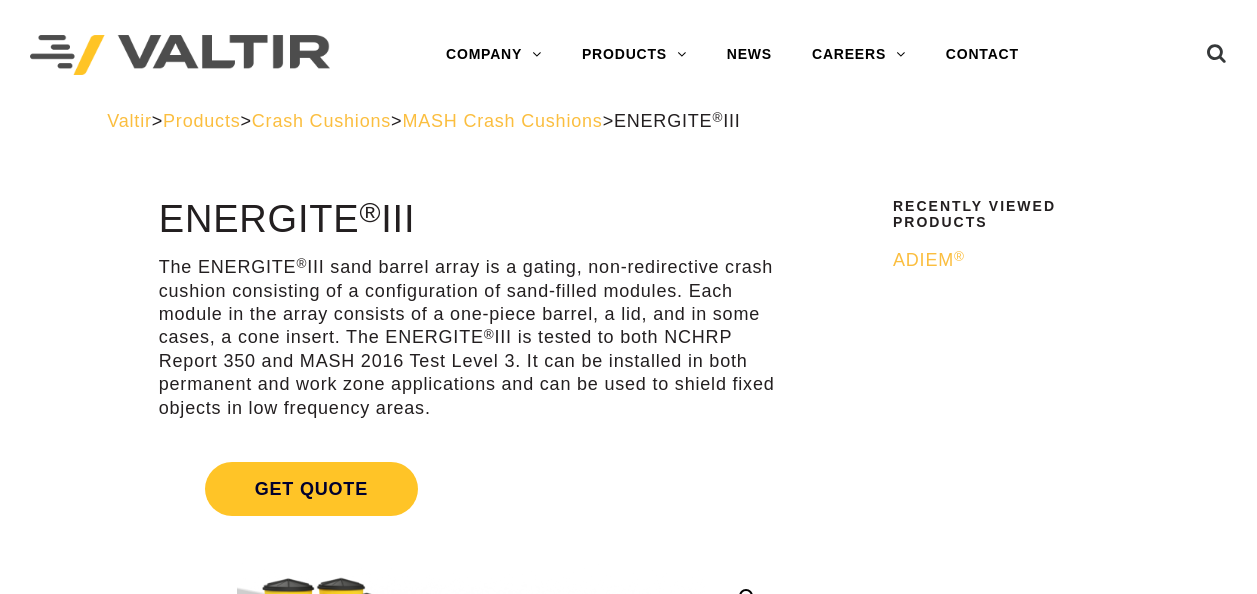 scroll, scrollTop: 0, scrollLeft: 0, axis: both 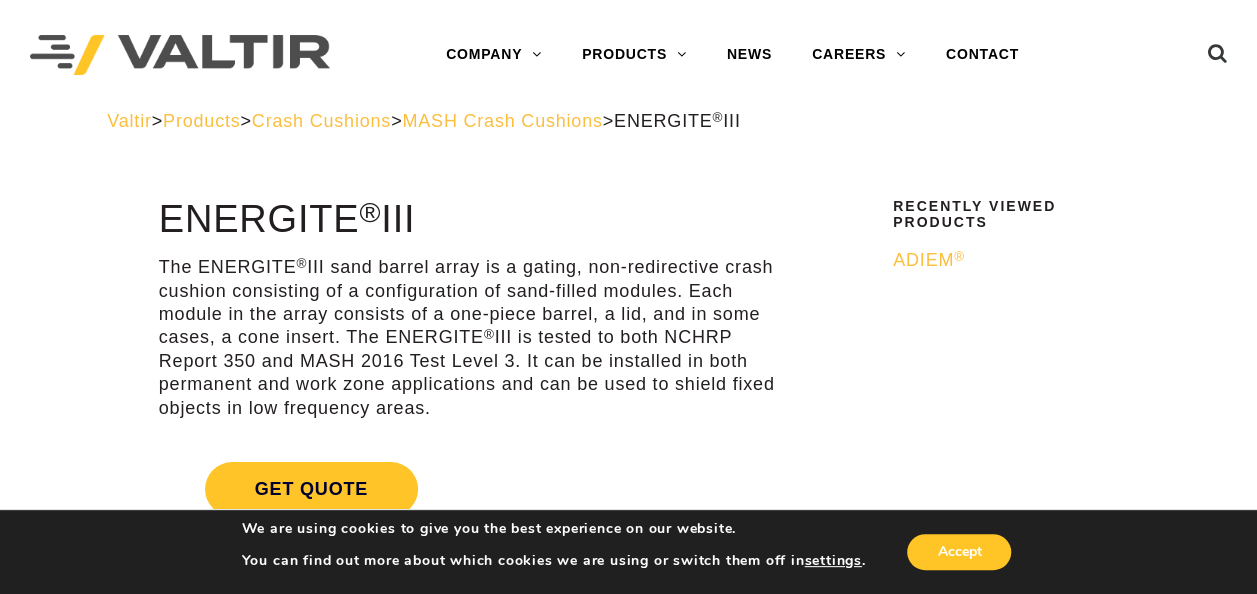 click on "Crash Cushions" at bounding box center (321, 121) 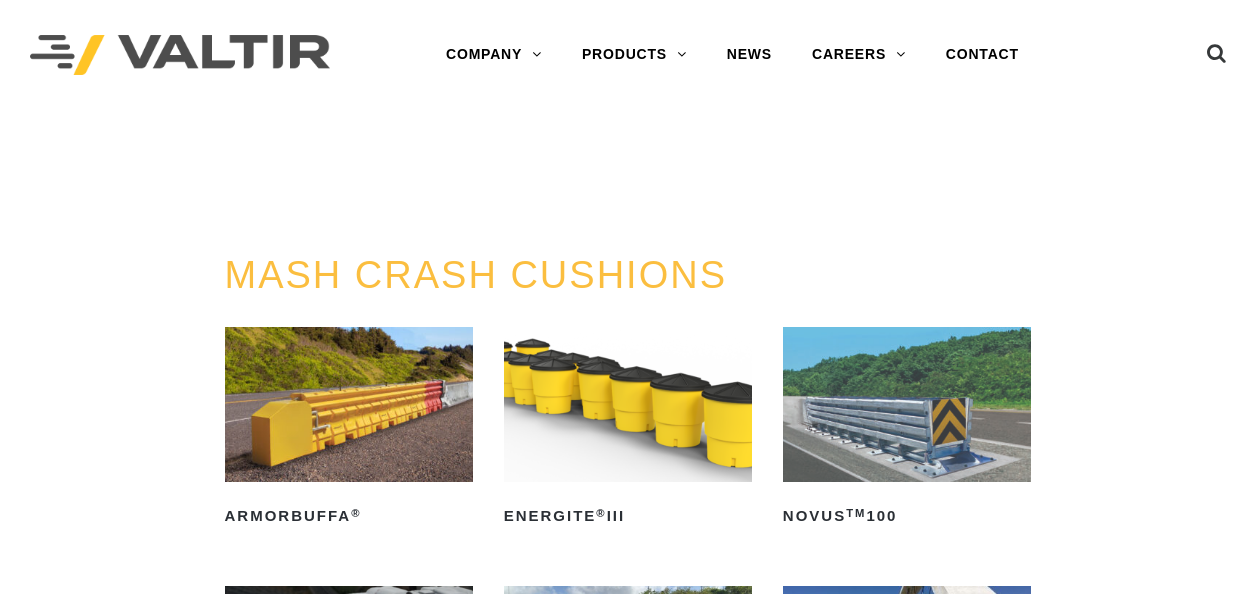 scroll, scrollTop: 0, scrollLeft: 0, axis: both 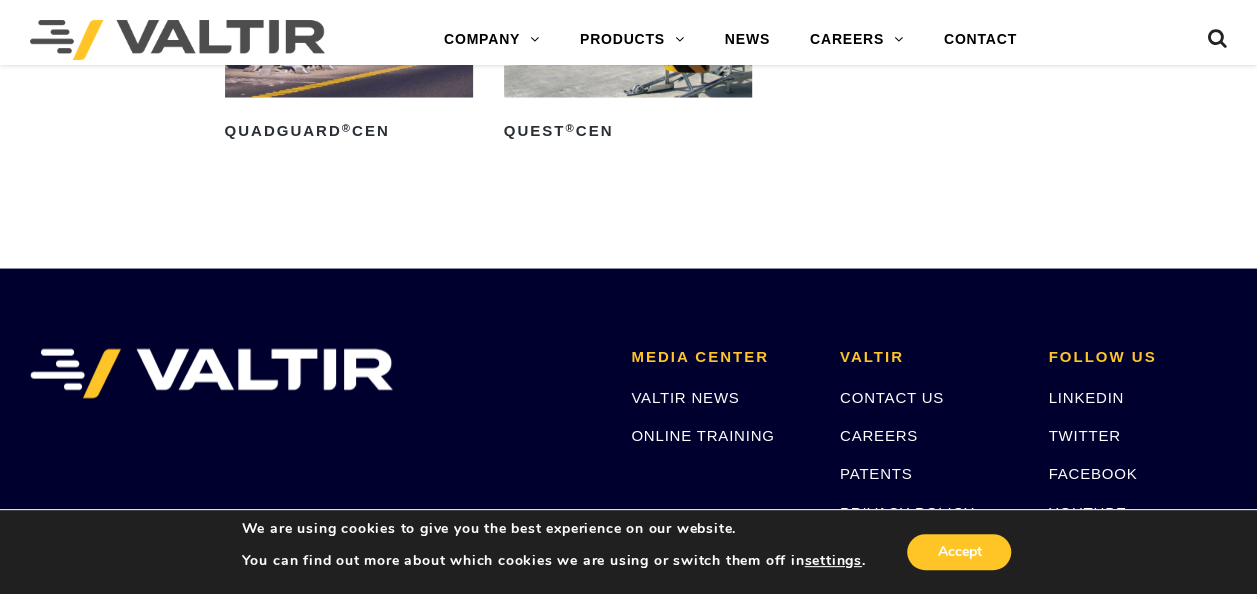 click at bounding box center (1217, 43) 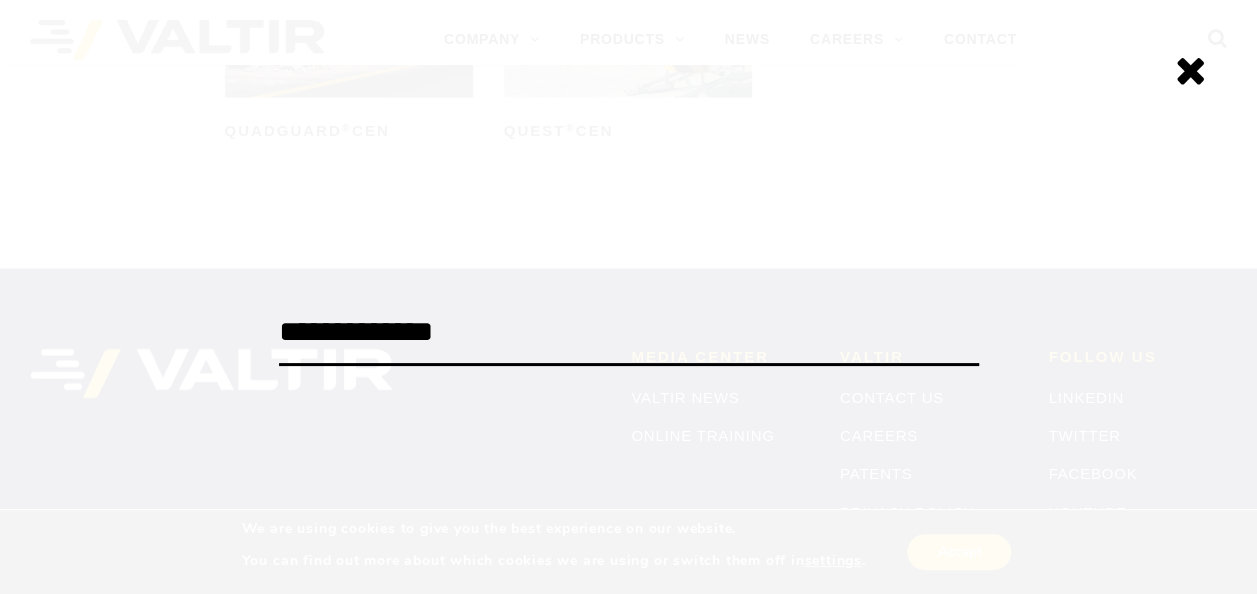 type on "**********" 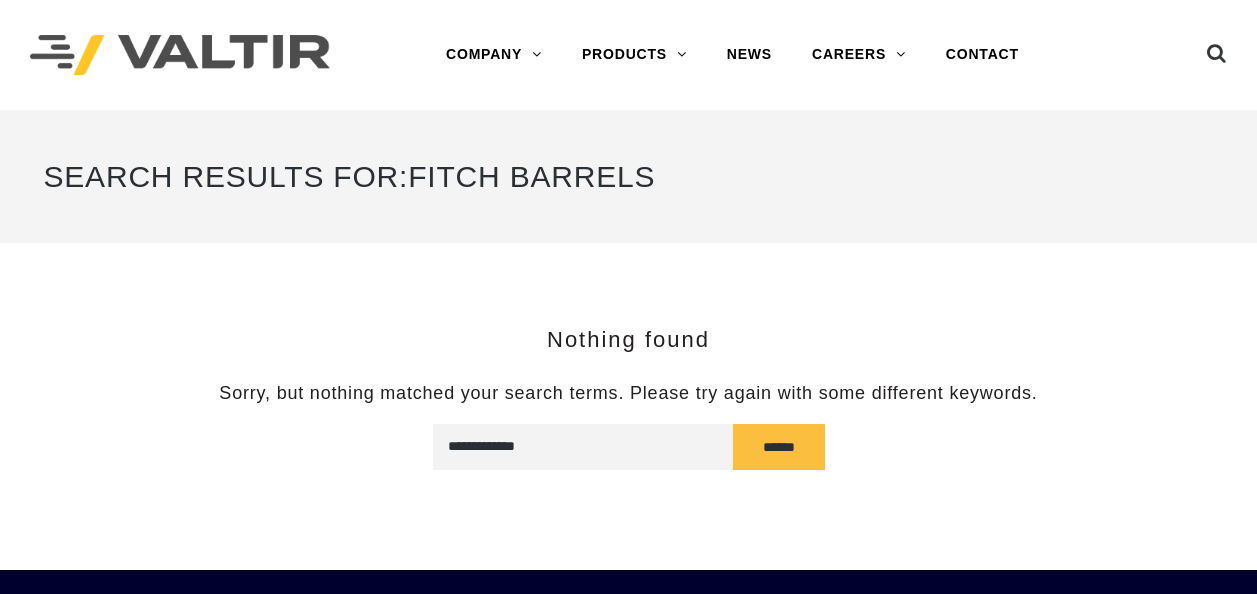 scroll, scrollTop: 0, scrollLeft: 0, axis: both 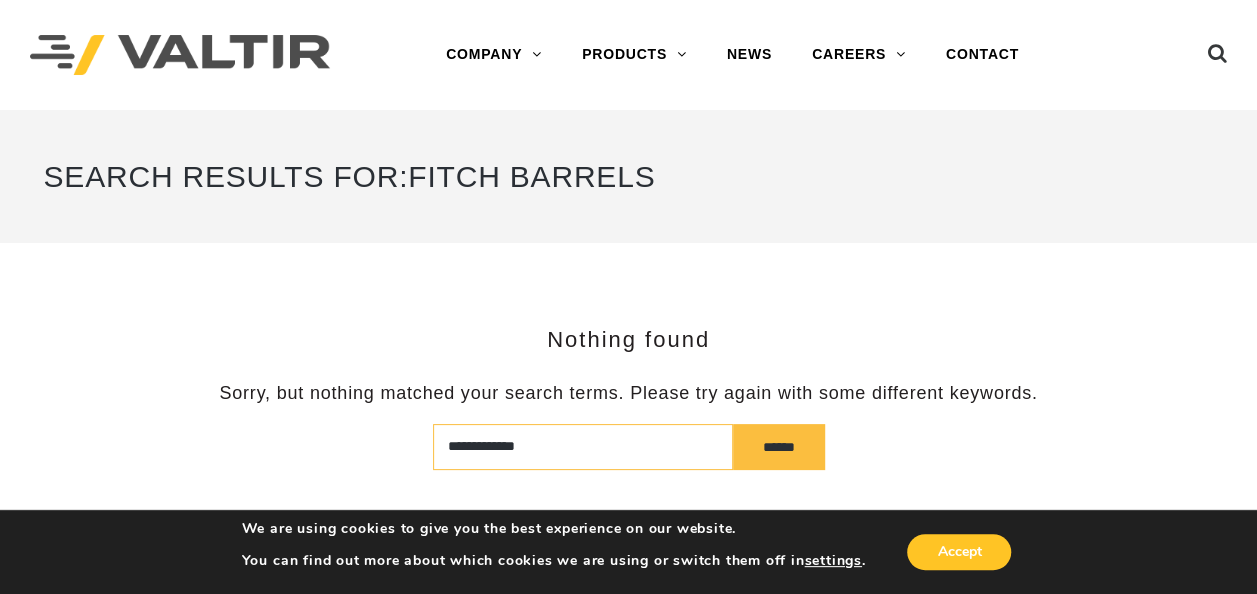 click on "**********" at bounding box center (583, 447) 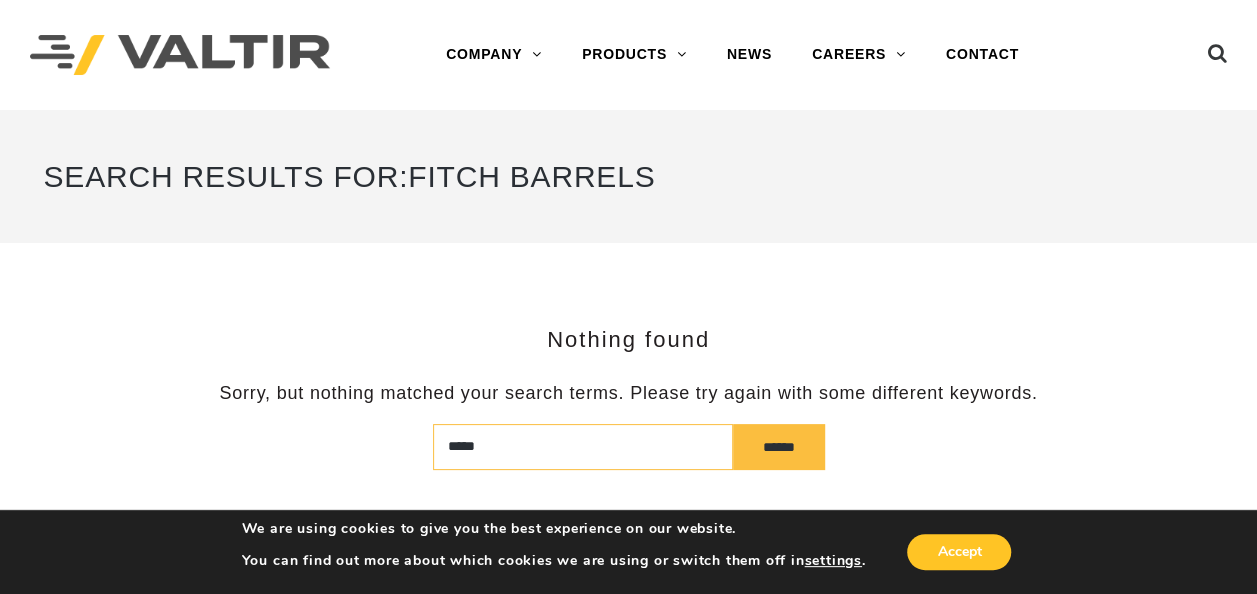 type on "*****" 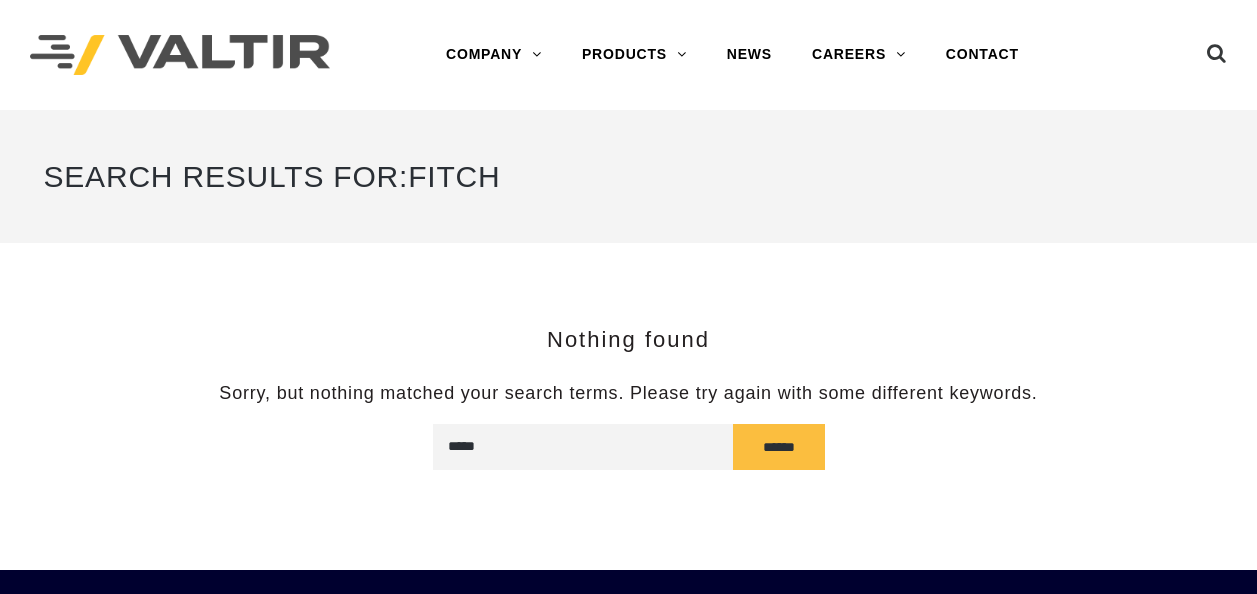scroll, scrollTop: 0, scrollLeft: 0, axis: both 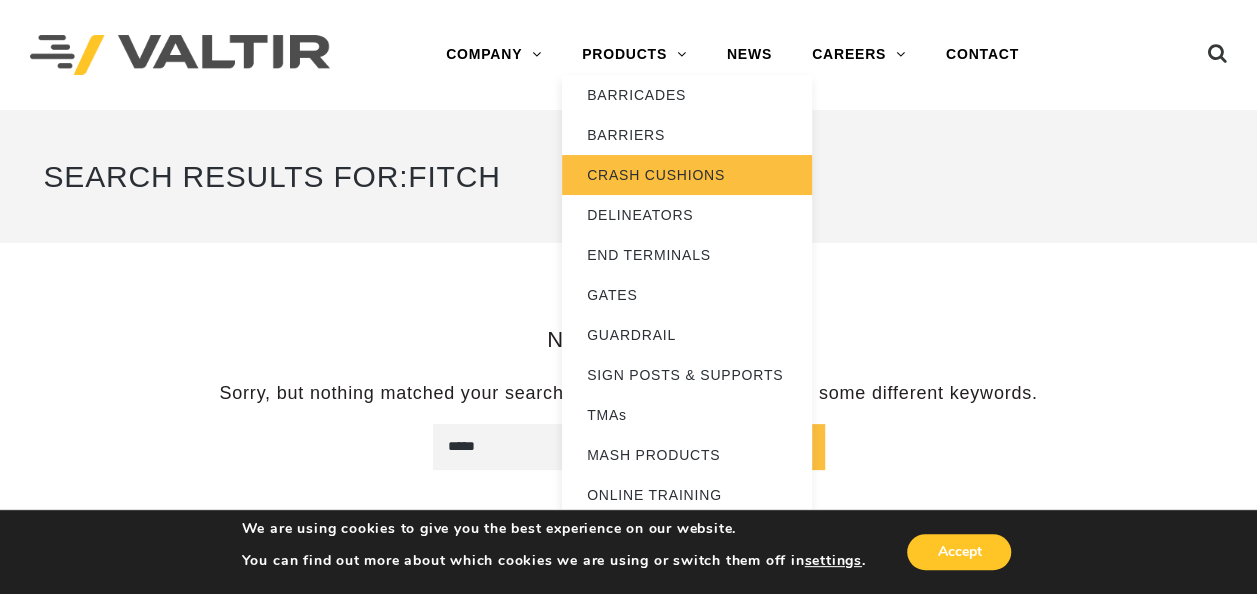 click on "CRASH CUSHIONS" at bounding box center [687, 175] 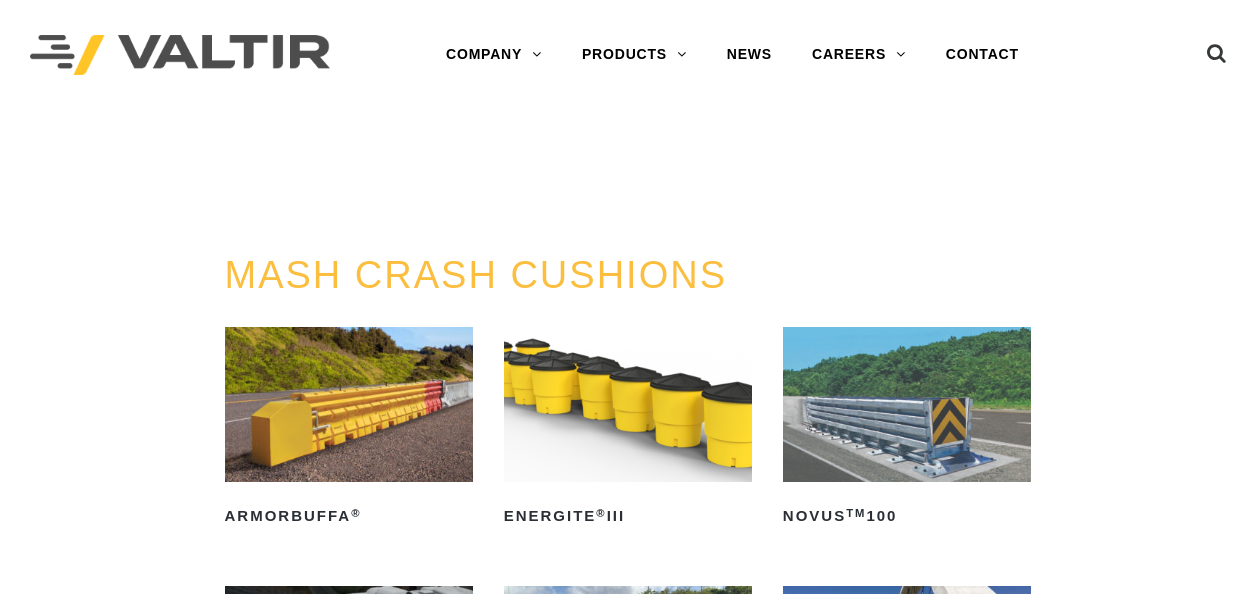 scroll, scrollTop: 0, scrollLeft: 0, axis: both 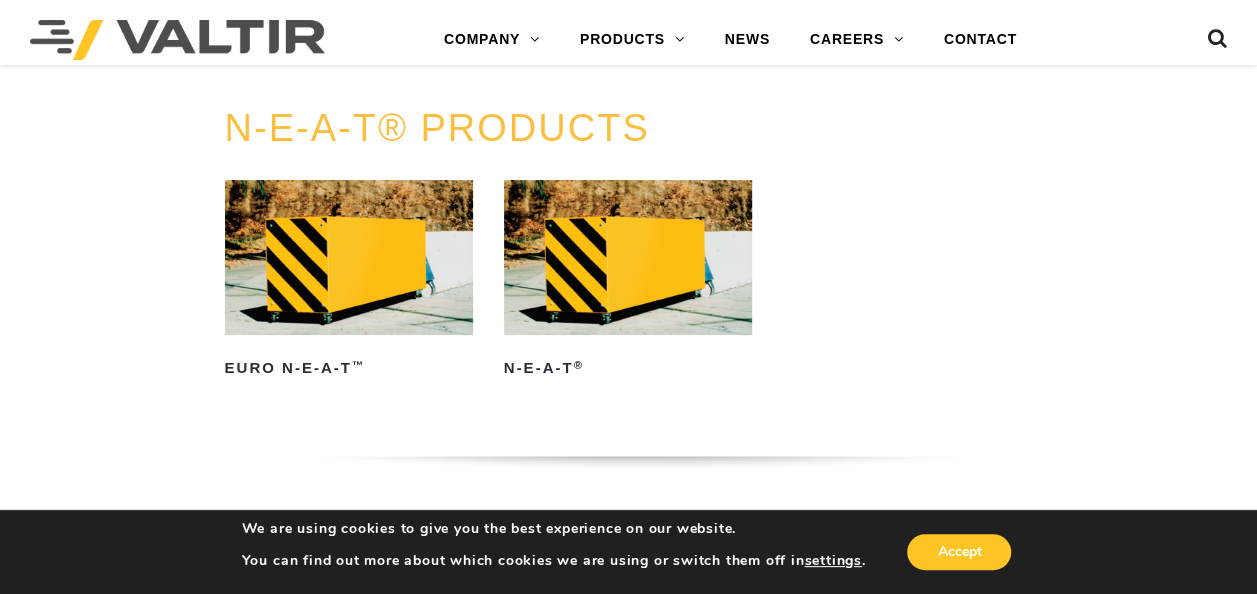 click at bounding box center (628, 257) 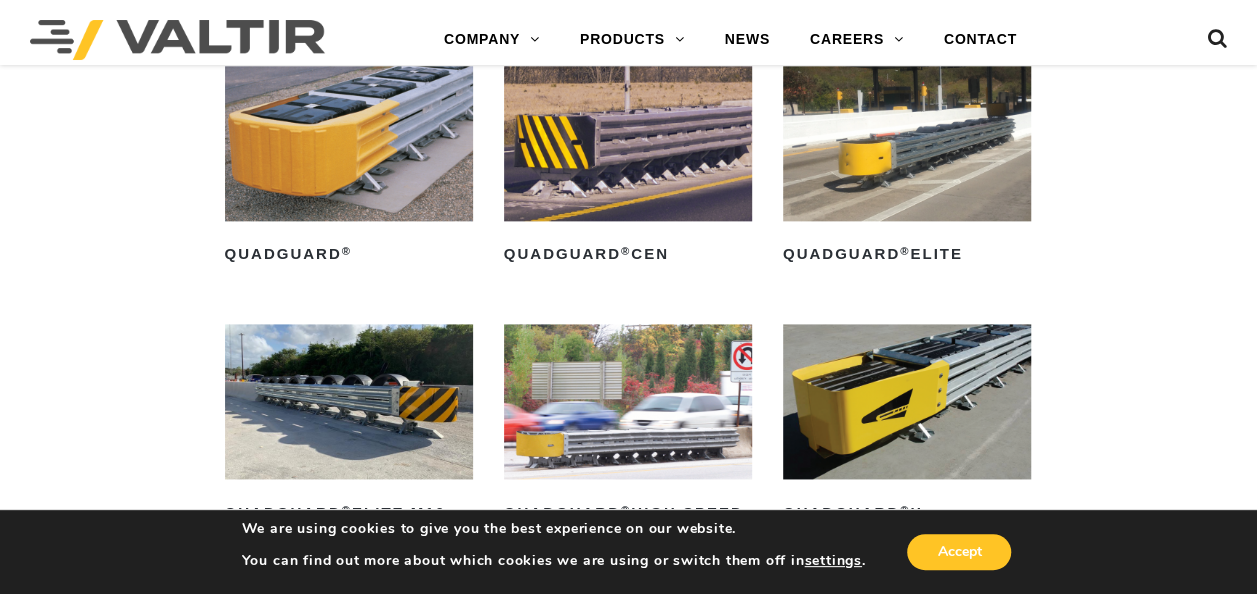 scroll, scrollTop: 1208, scrollLeft: 0, axis: vertical 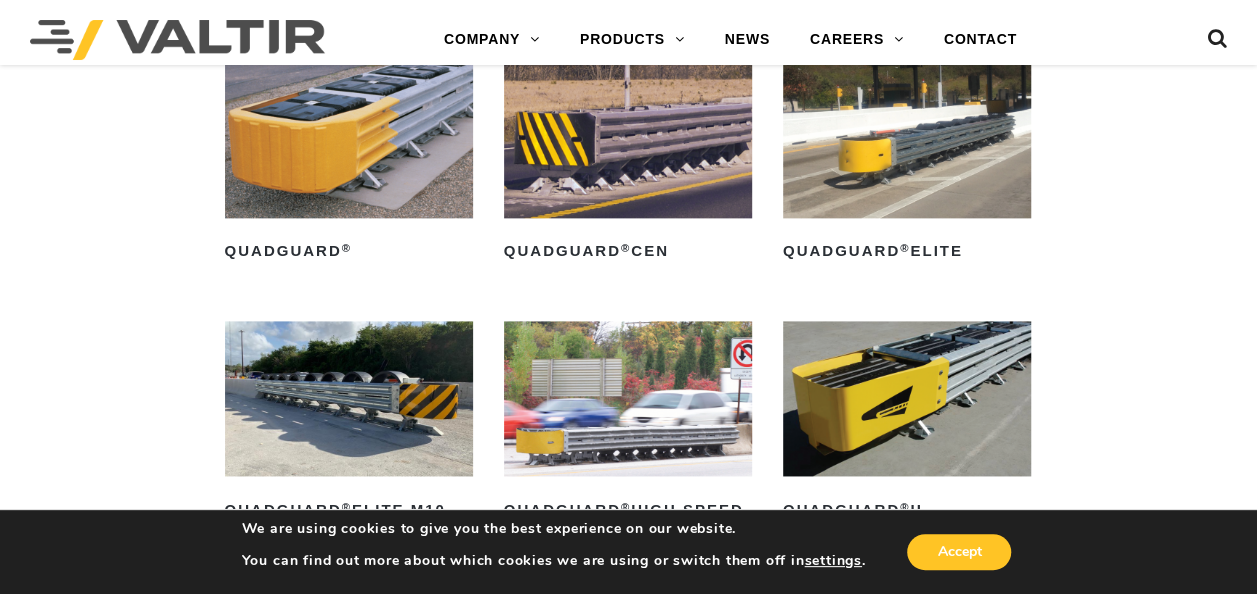 click at bounding box center [349, 140] 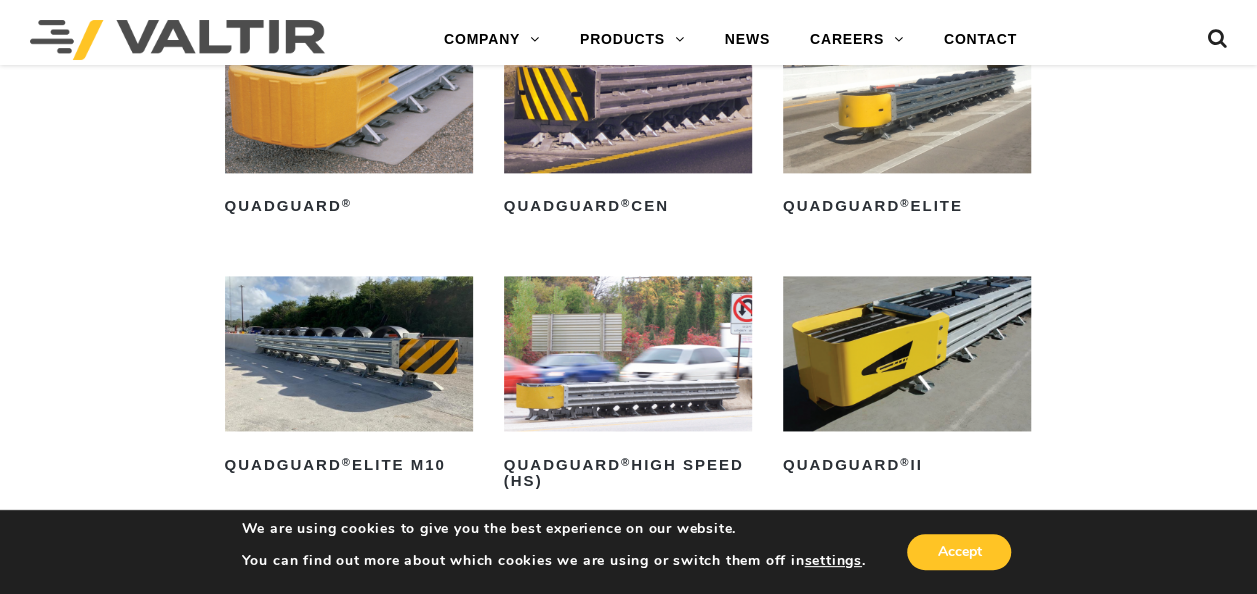 scroll, scrollTop: 1252, scrollLeft: 0, axis: vertical 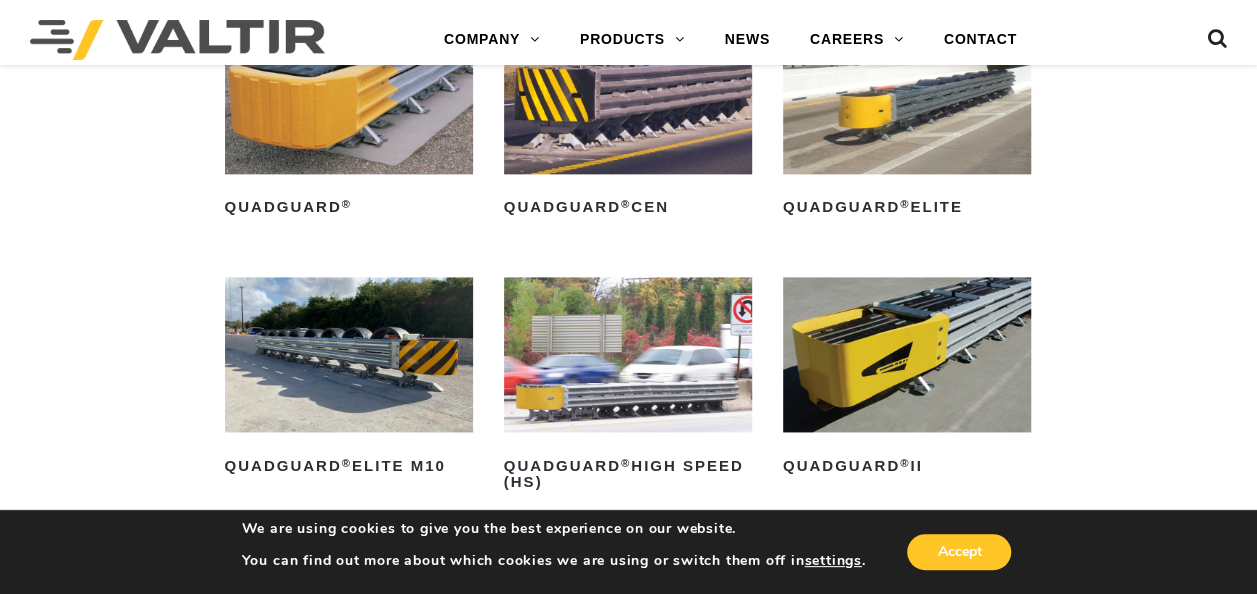 click at bounding box center (628, 354) 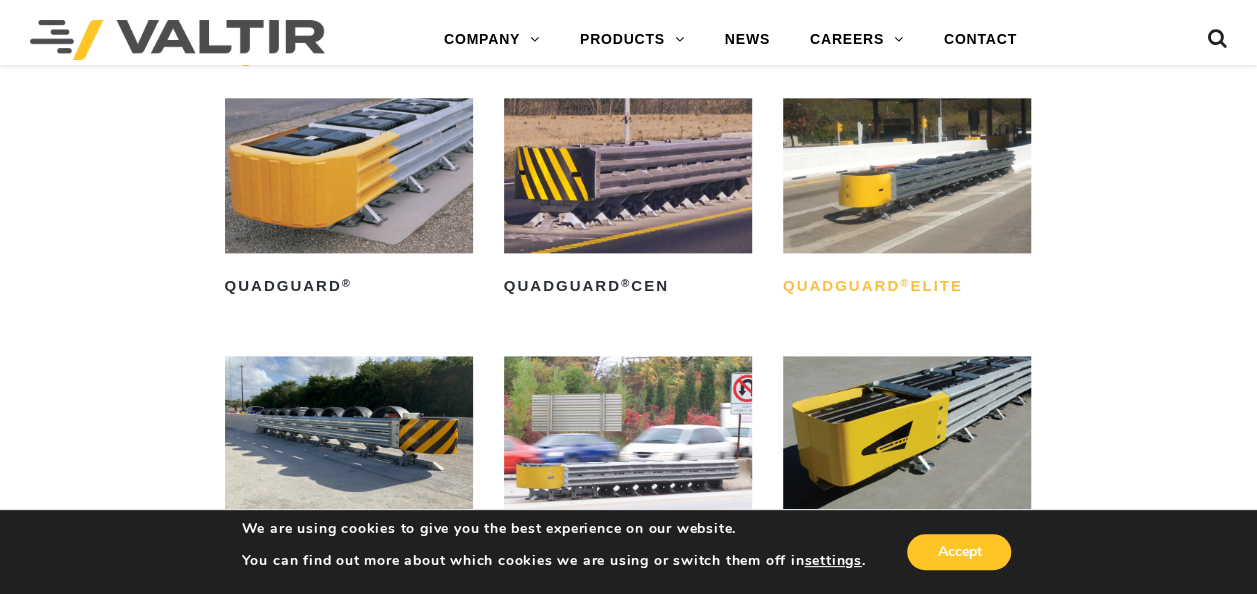 scroll, scrollTop: 1075, scrollLeft: 0, axis: vertical 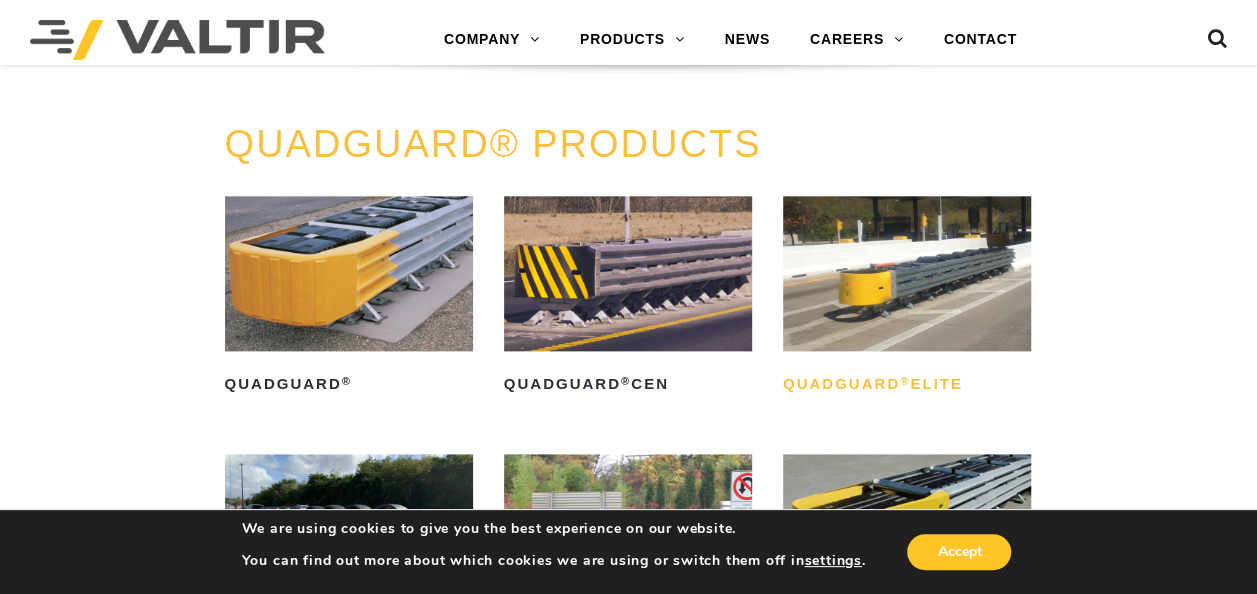 click on "QuadGuard ®  Elite" at bounding box center (907, 385) 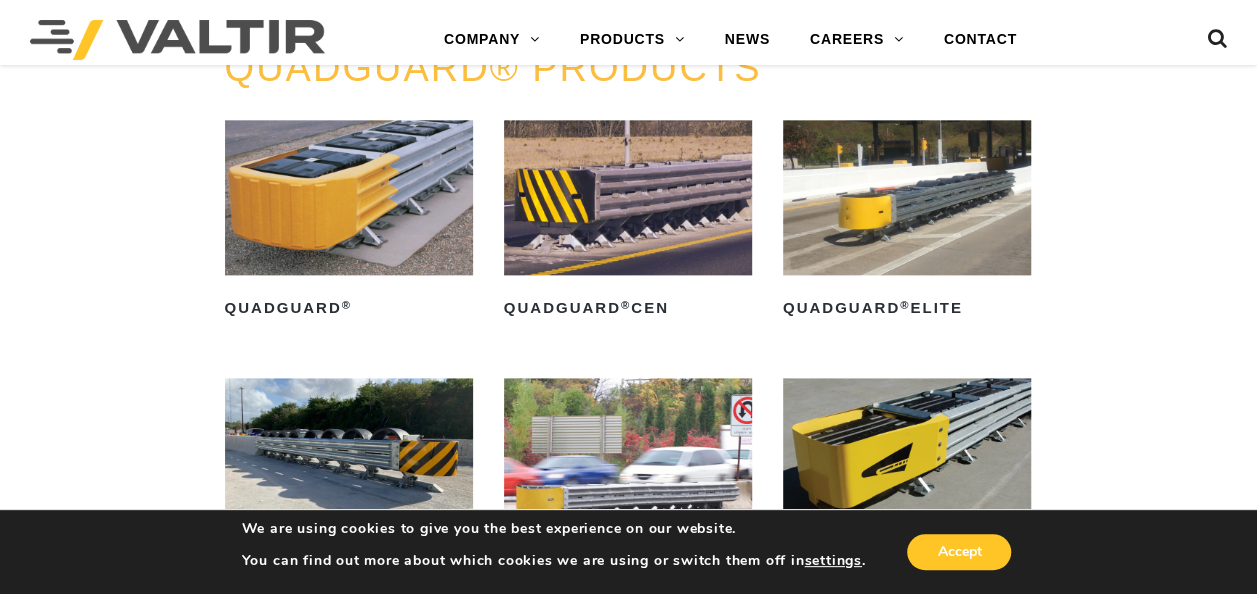 scroll, scrollTop: 1139, scrollLeft: 0, axis: vertical 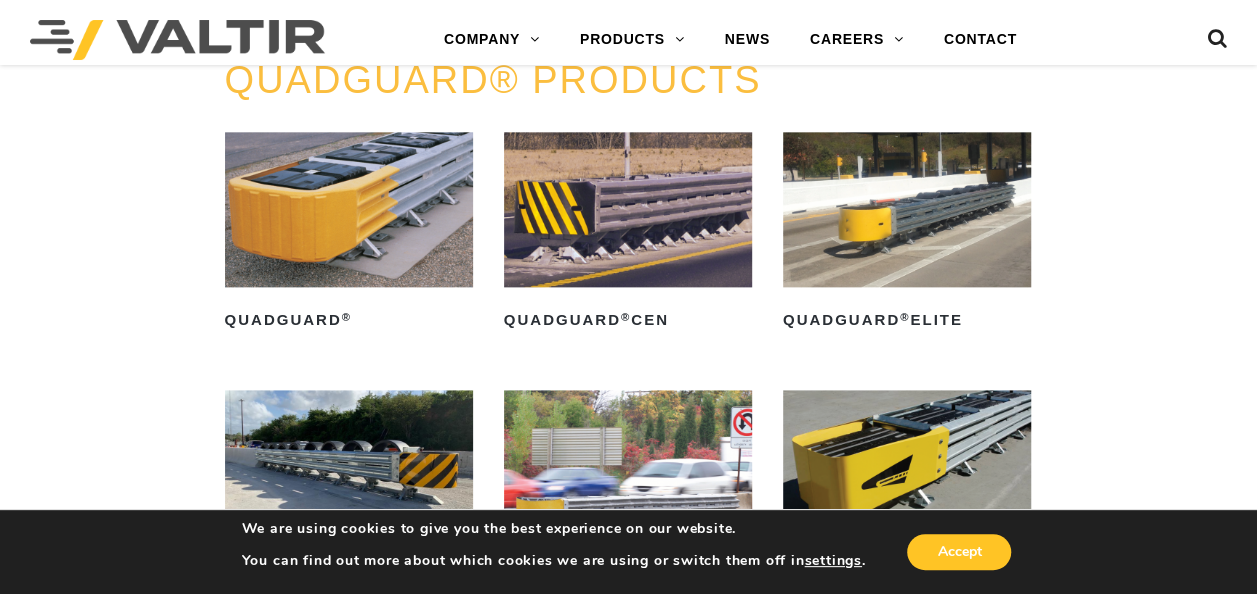 click at bounding box center [628, 209] 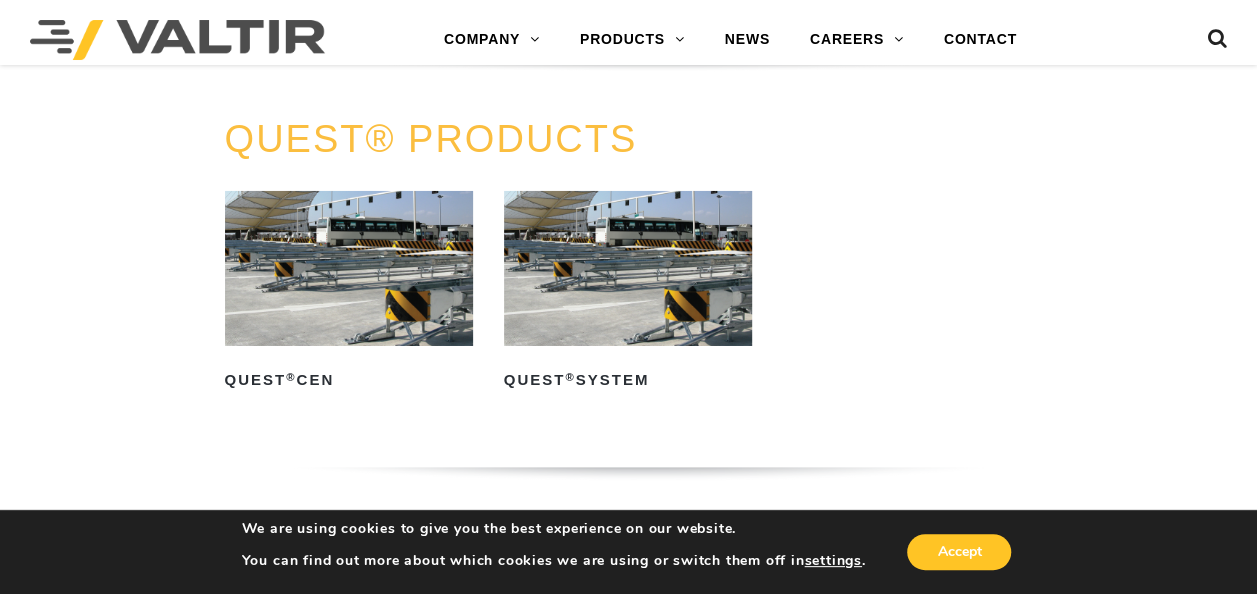 scroll, scrollTop: 3350, scrollLeft: 0, axis: vertical 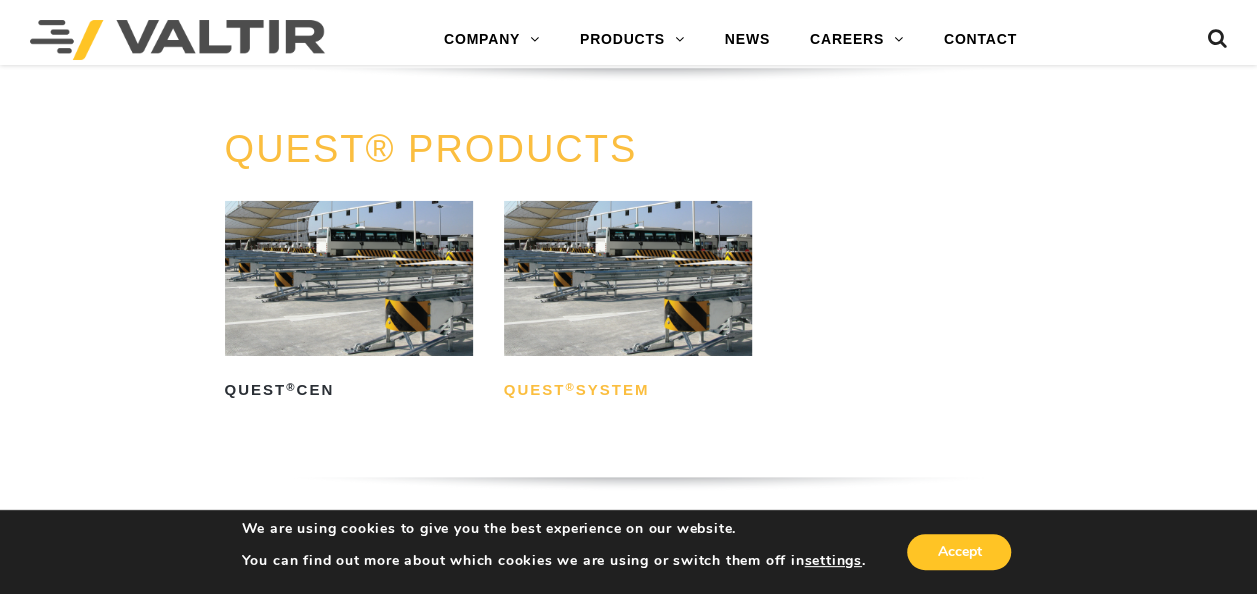 click on "QUEST ®  System" at bounding box center (628, 390) 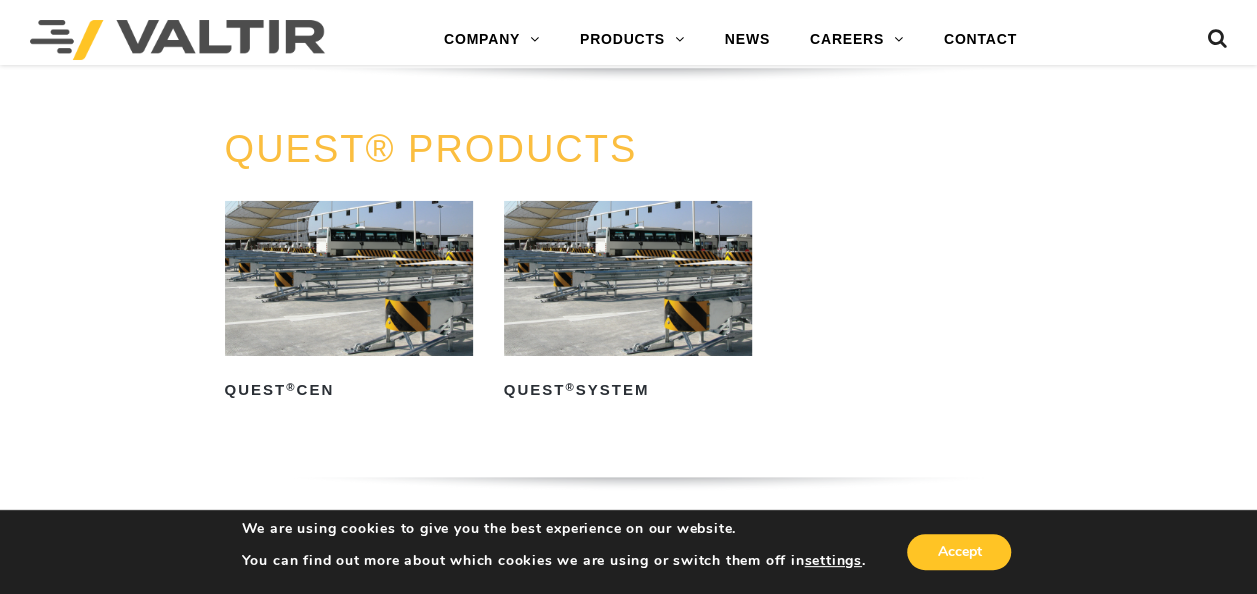 click at bounding box center (349, 278) 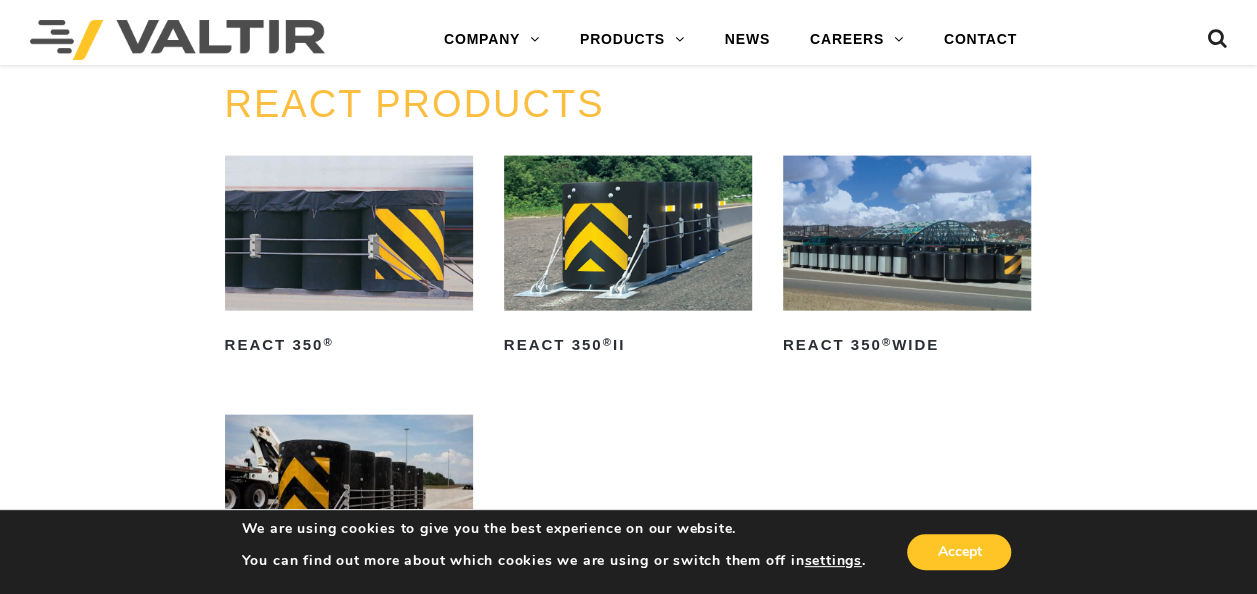 scroll, scrollTop: 2061, scrollLeft: 0, axis: vertical 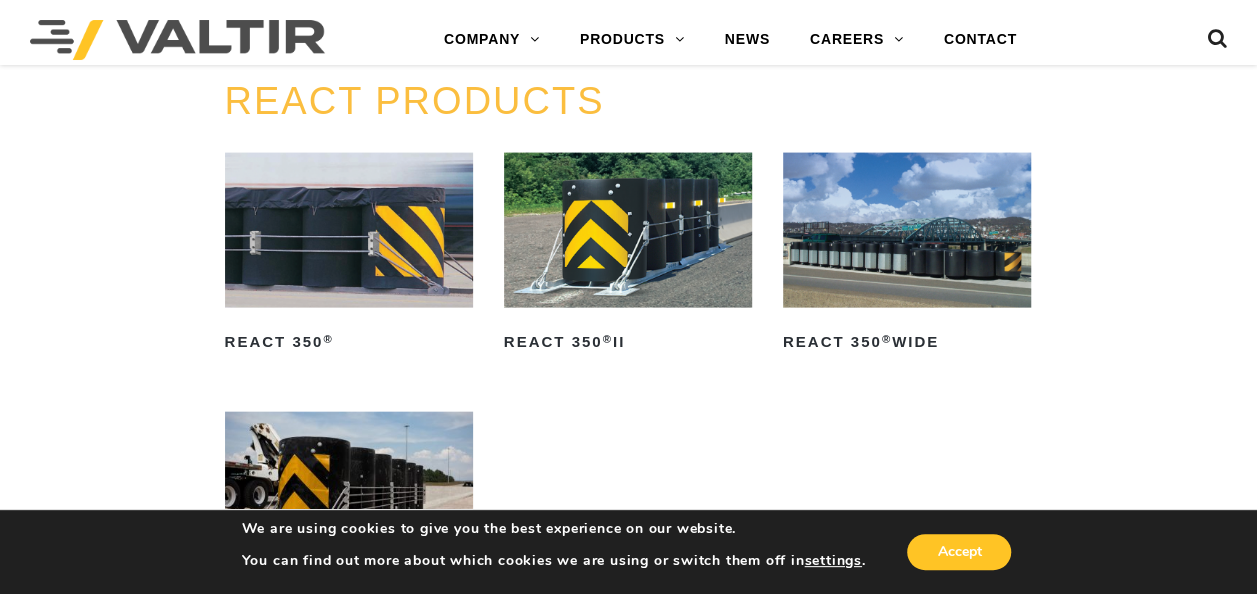click at bounding box center [907, 230] 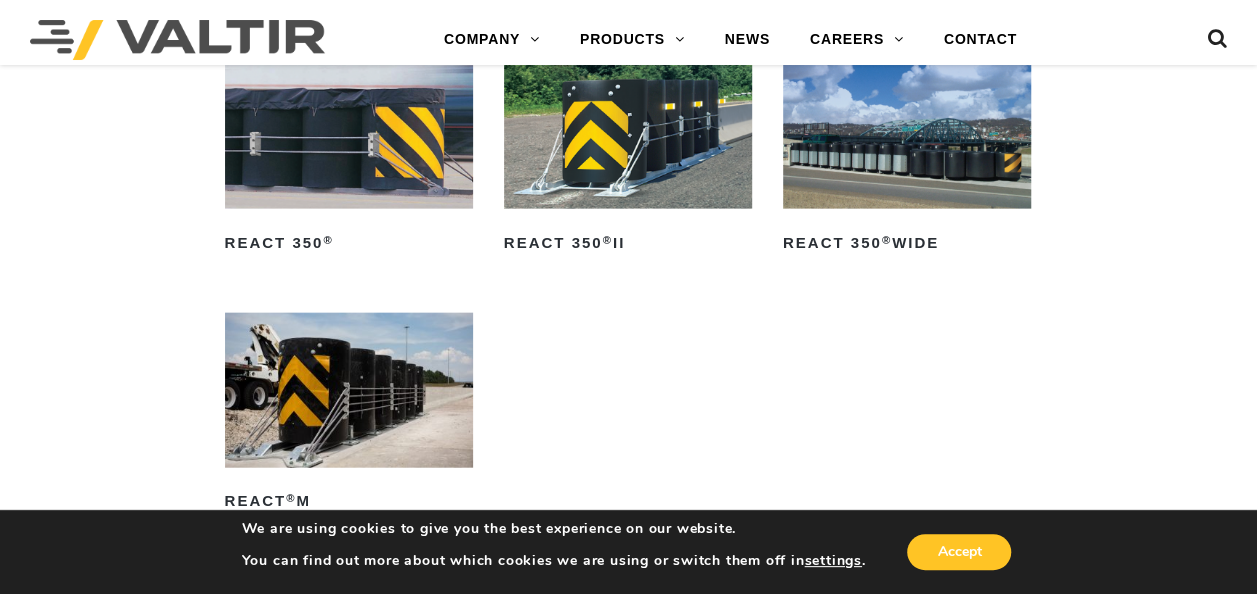 scroll, scrollTop: 2159, scrollLeft: 0, axis: vertical 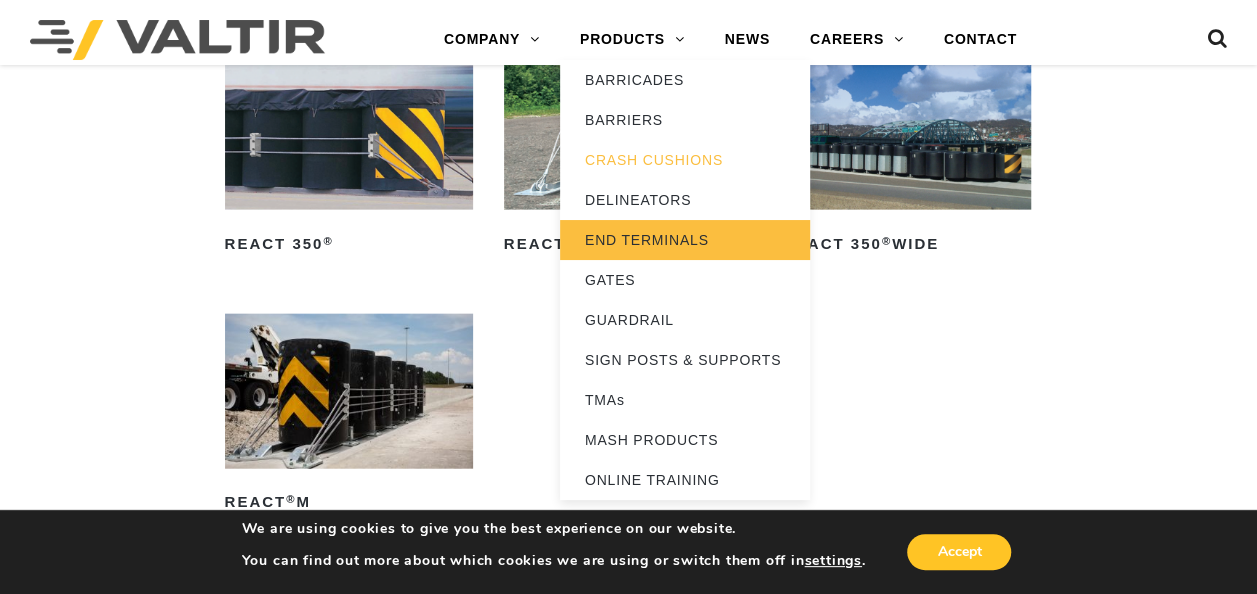 click on "END TERMINALS" at bounding box center [685, 240] 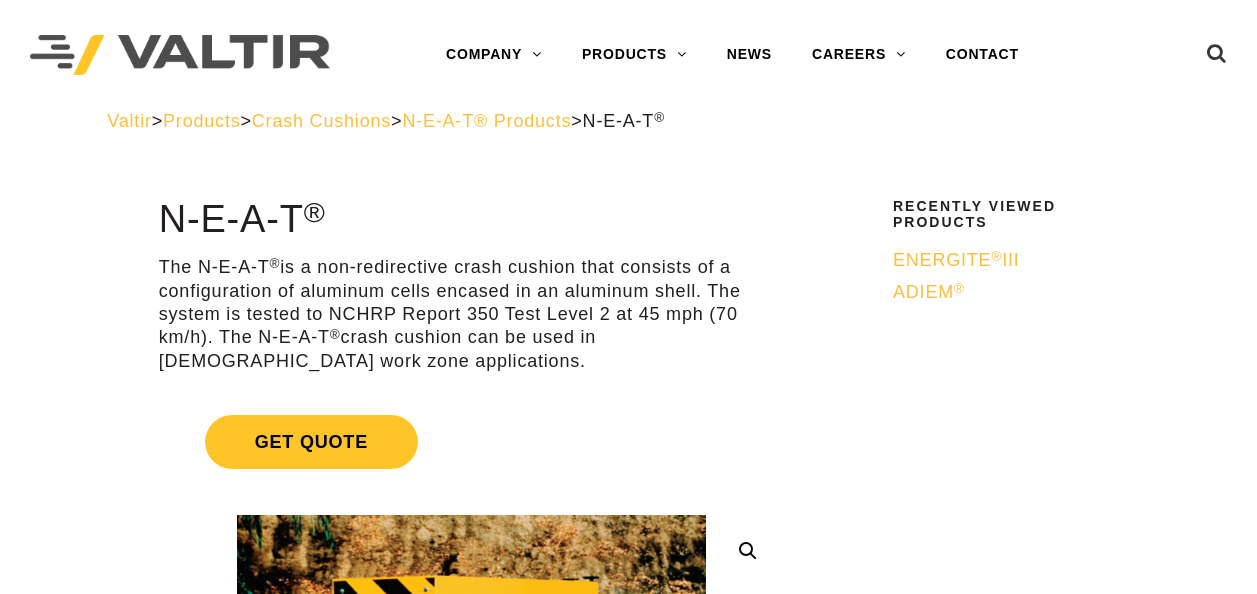 scroll, scrollTop: 0, scrollLeft: 0, axis: both 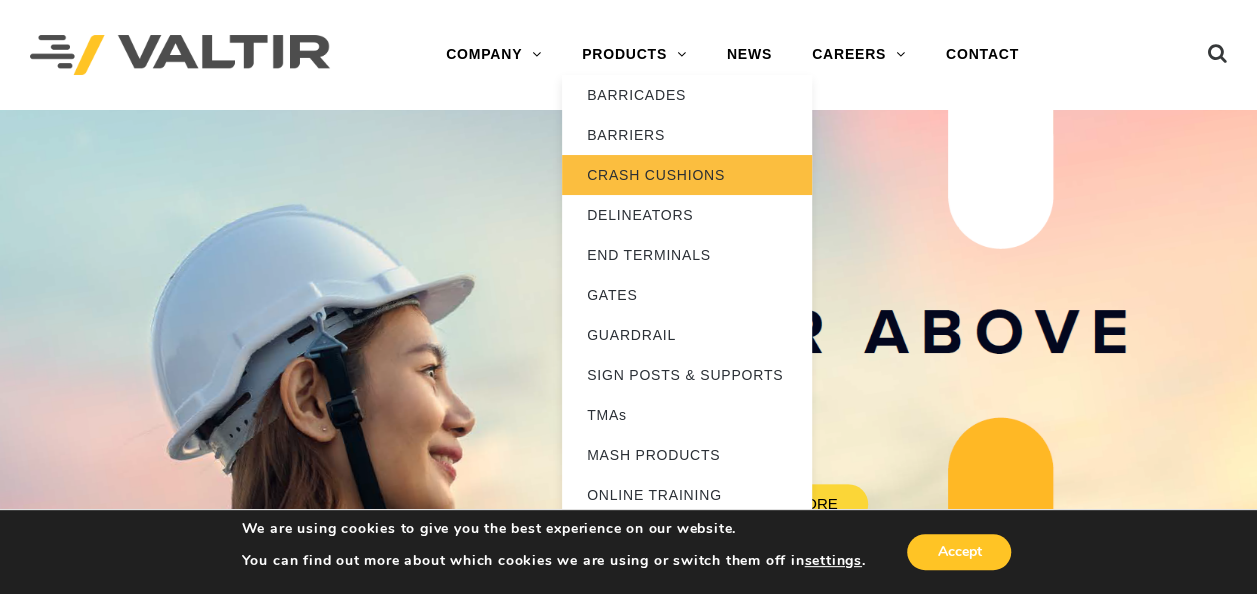 click on "CRASH CUSHIONS" at bounding box center (687, 175) 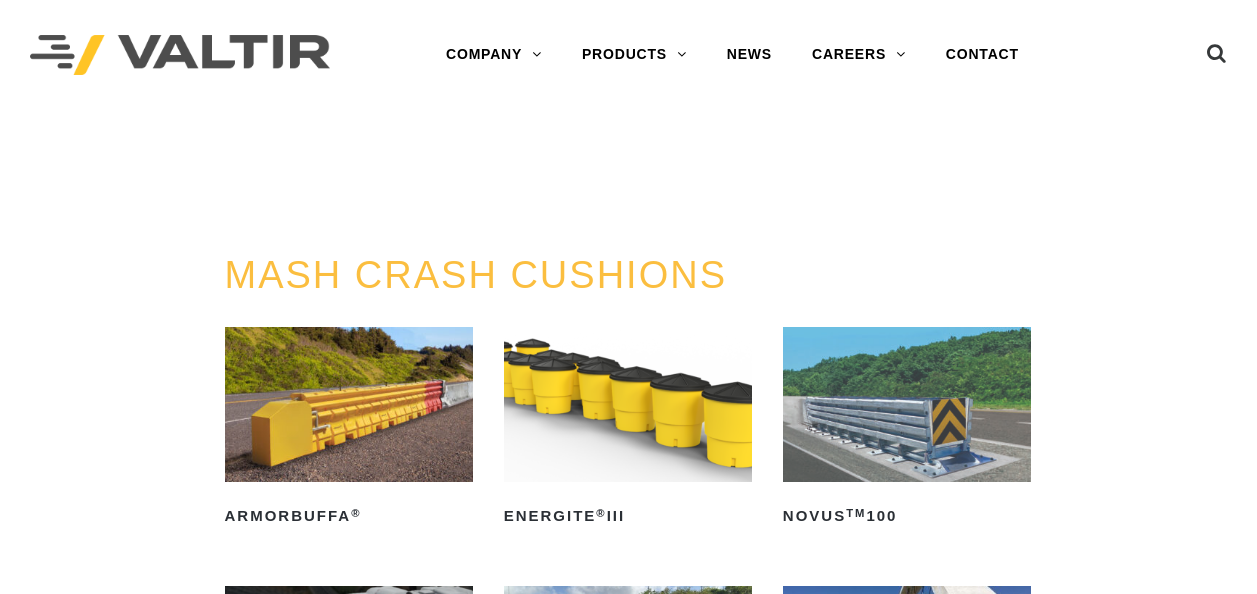 scroll, scrollTop: 0, scrollLeft: 0, axis: both 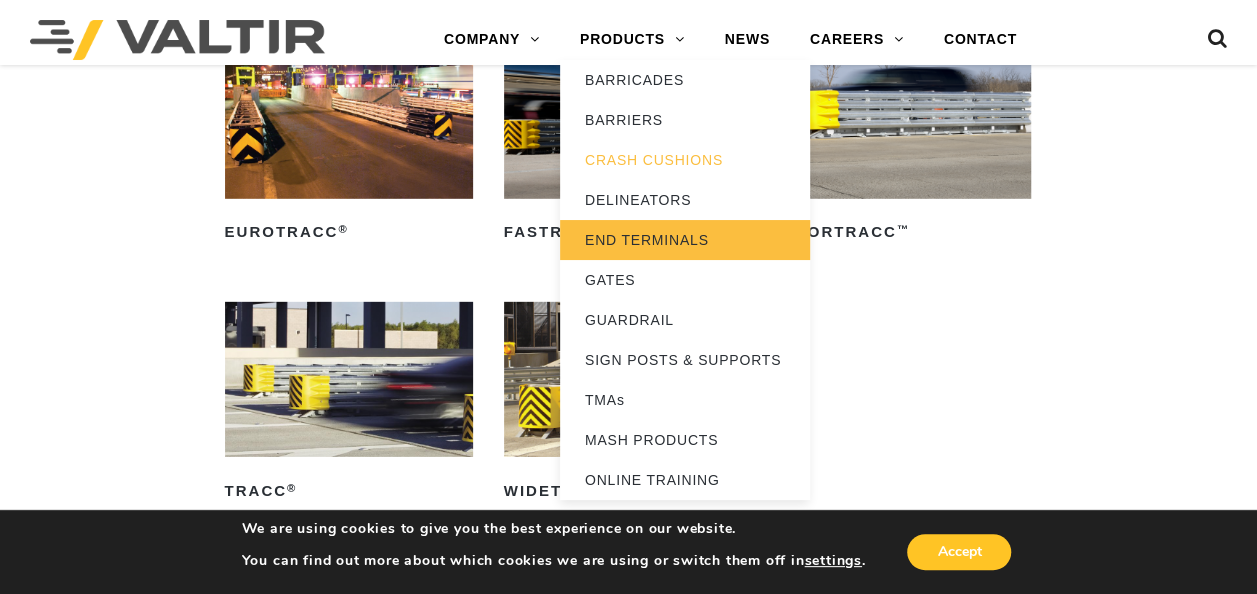 click on "END TERMINALS" at bounding box center (685, 240) 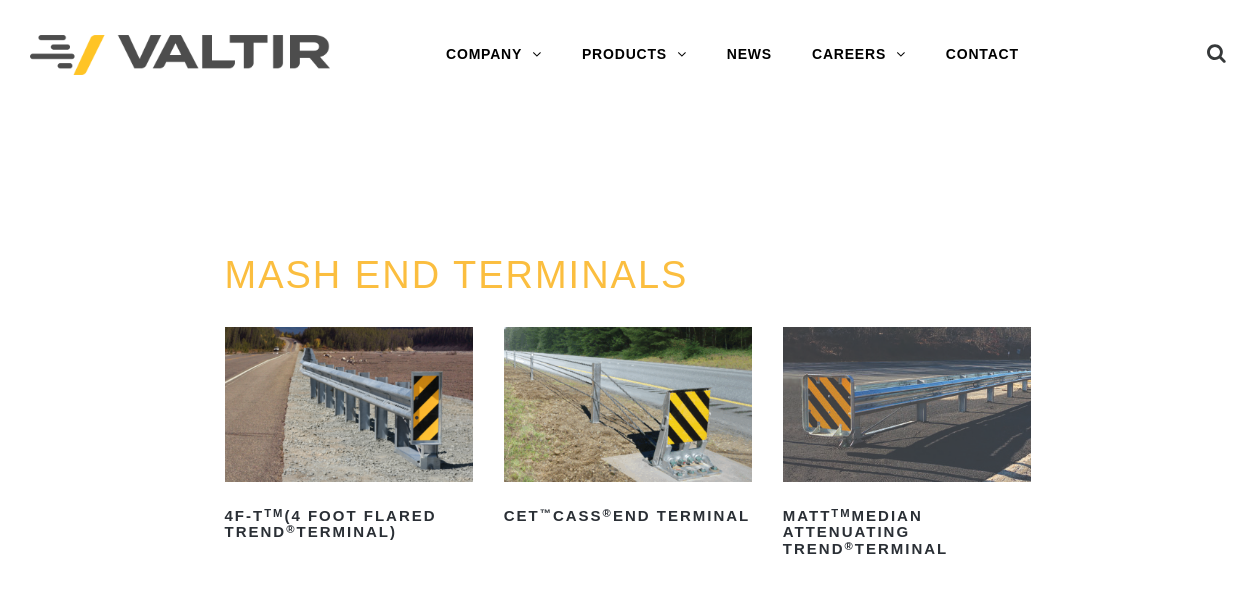 scroll, scrollTop: 0, scrollLeft: 0, axis: both 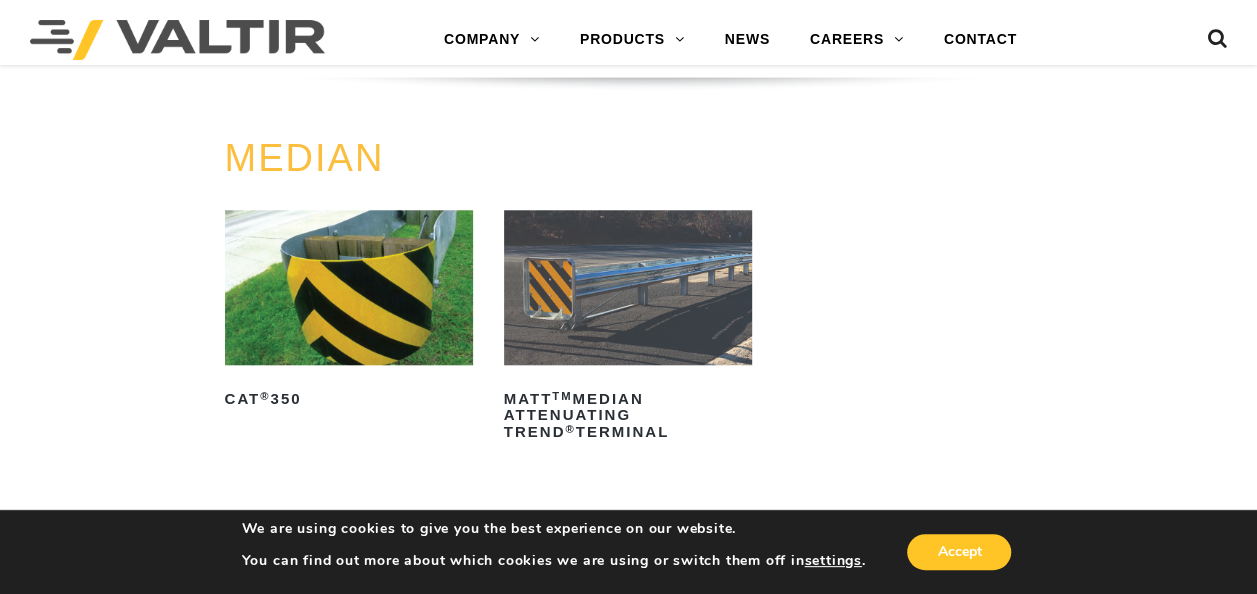 click at bounding box center [349, 287] 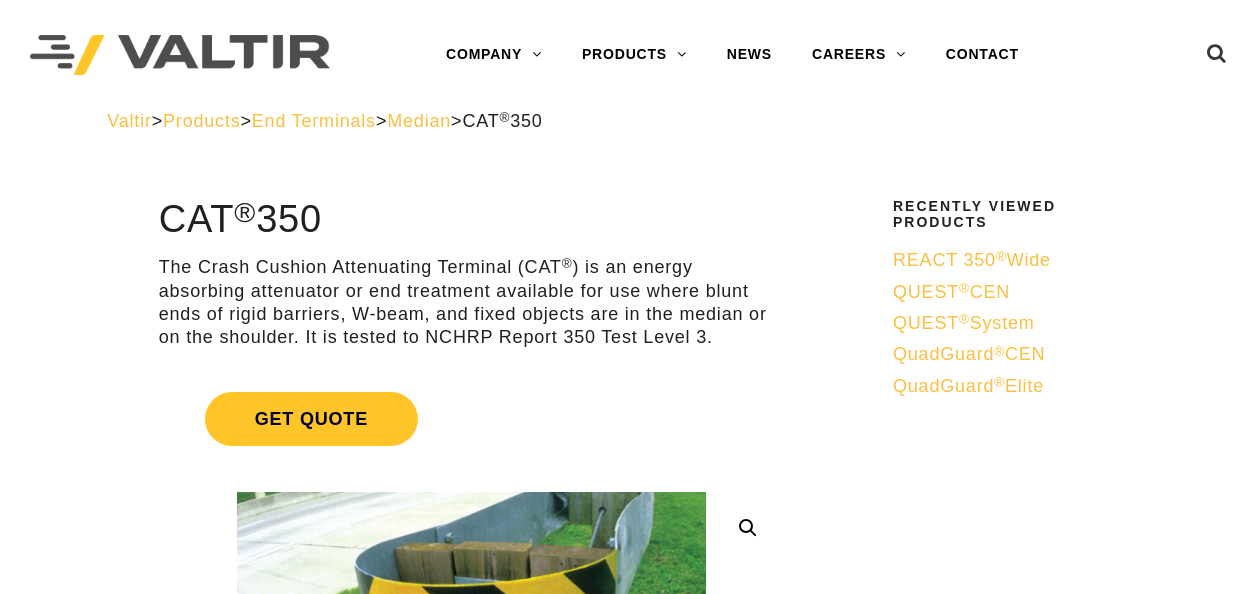 scroll, scrollTop: 0, scrollLeft: 0, axis: both 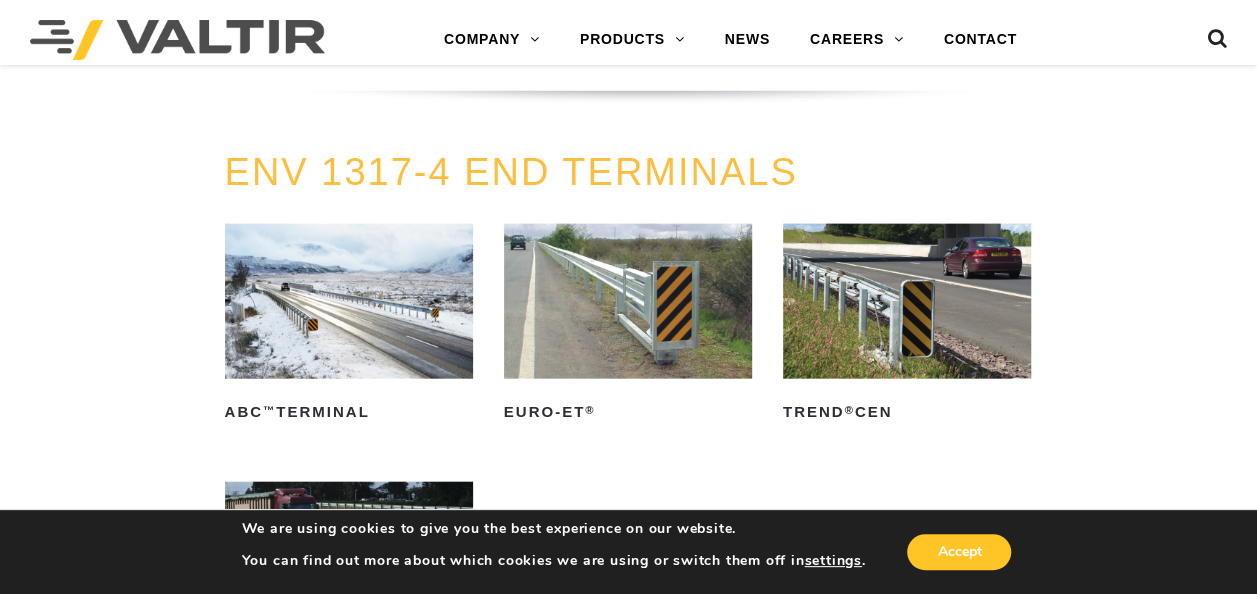 click at bounding box center (1217, 43) 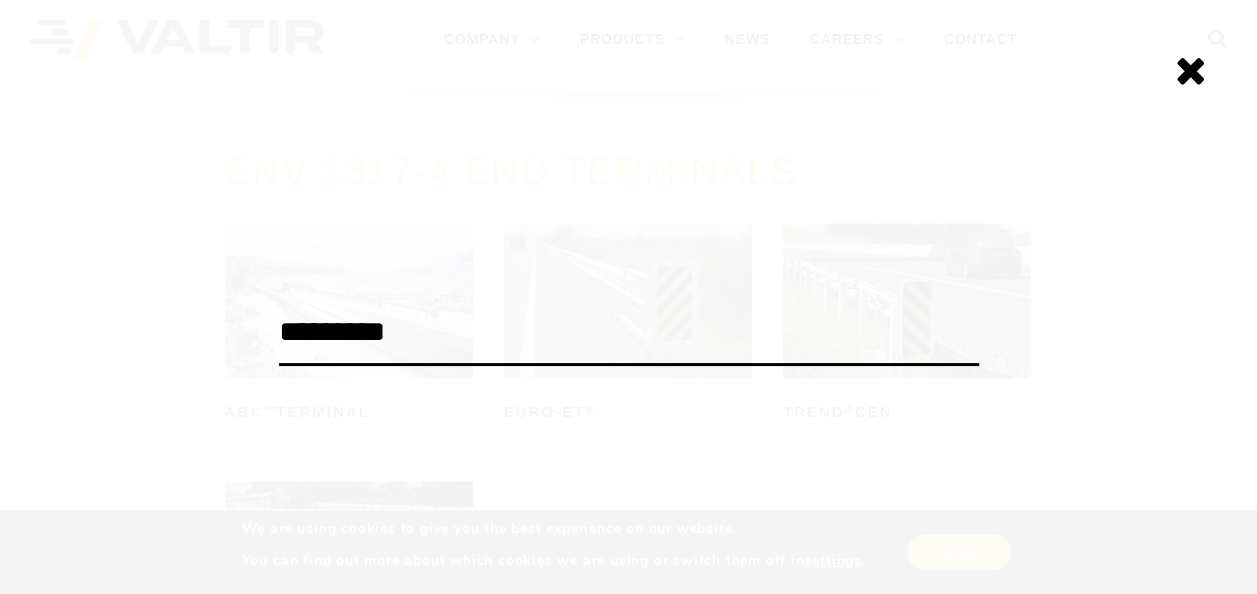 type on "*********" 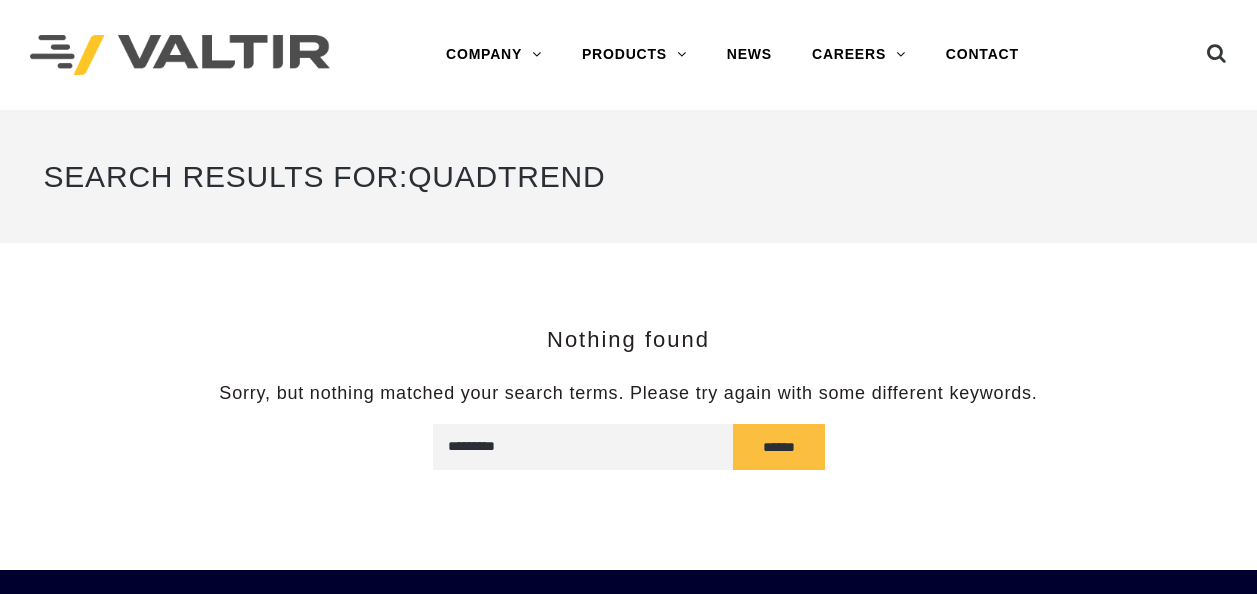 scroll, scrollTop: 0, scrollLeft: 0, axis: both 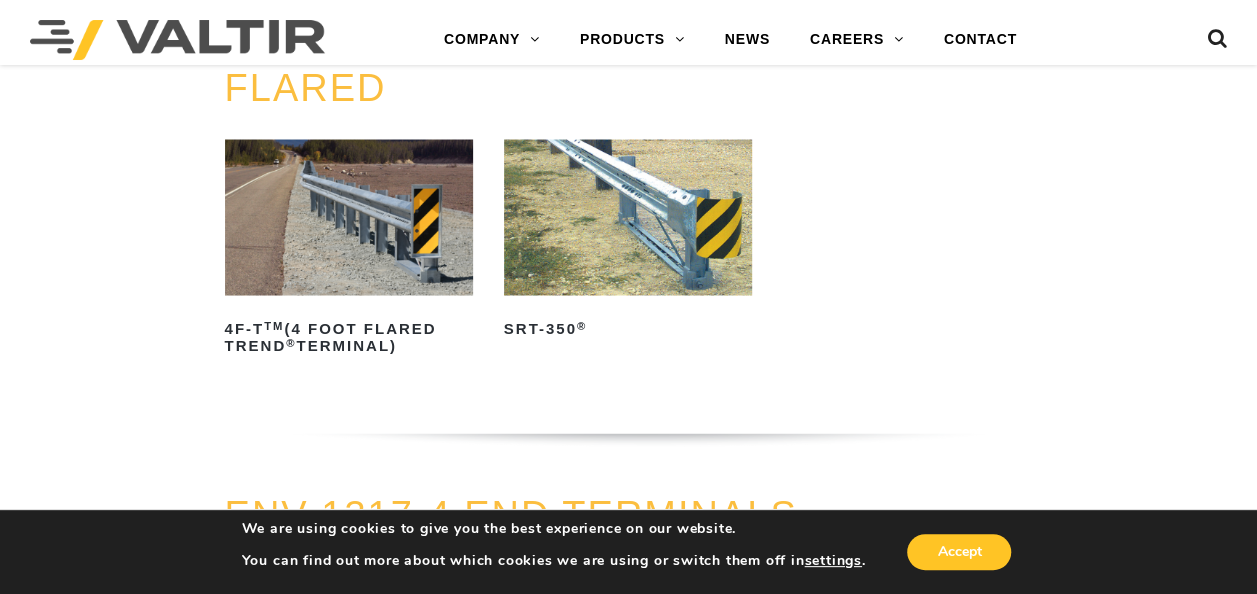 click at bounding box center (628, 216) 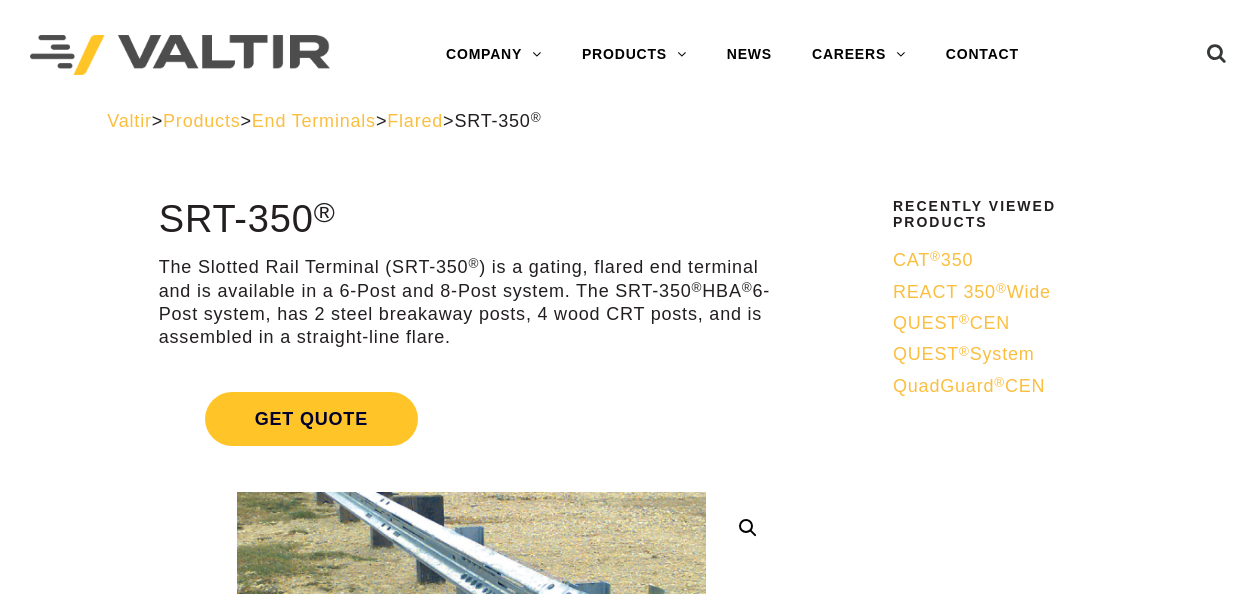 scroll, scrollTop: 0, scrollLeft: 0, axis: both 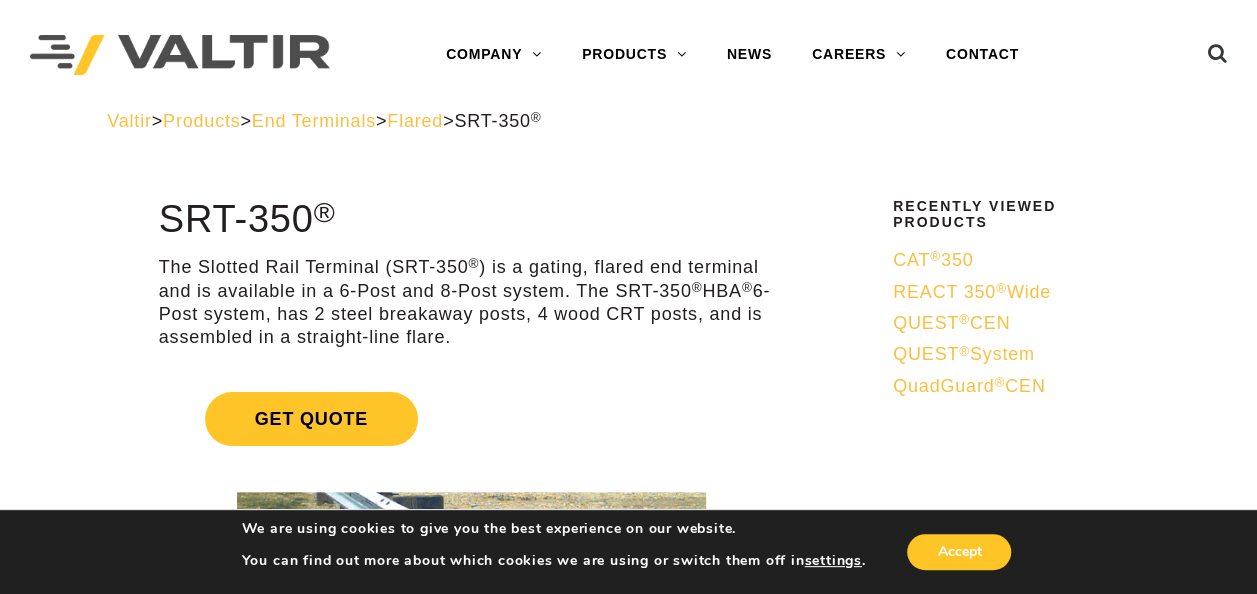 click on "End Terminals" at bounding box center [314, 121] 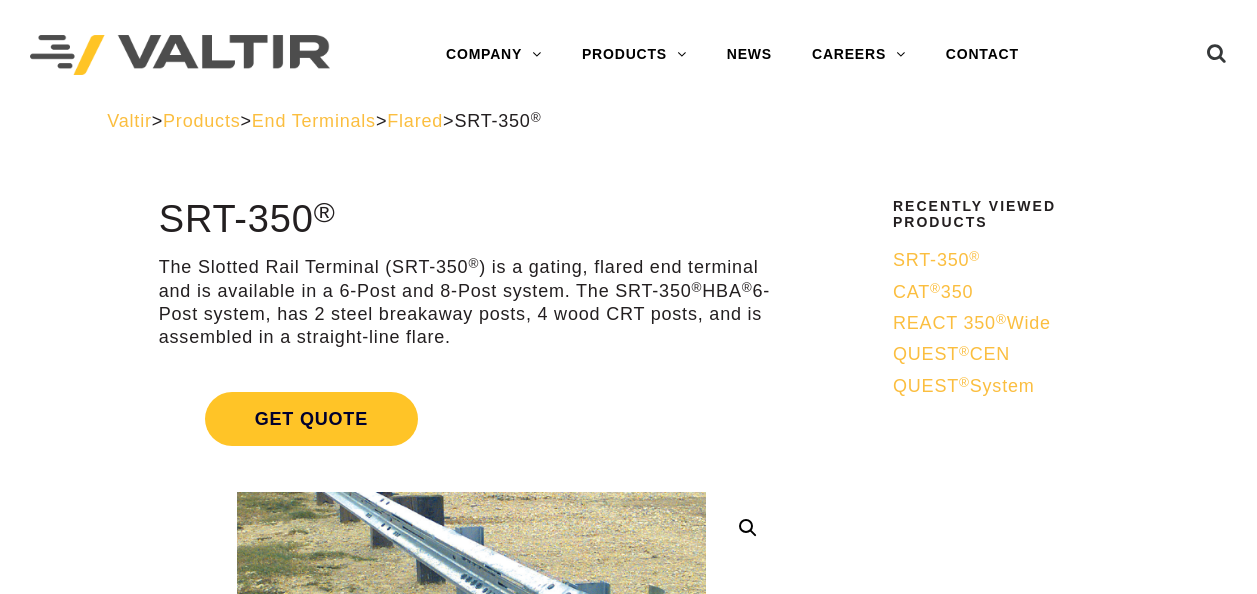scroll, scrollTop: 0, scrollLeft: 0, axis: both 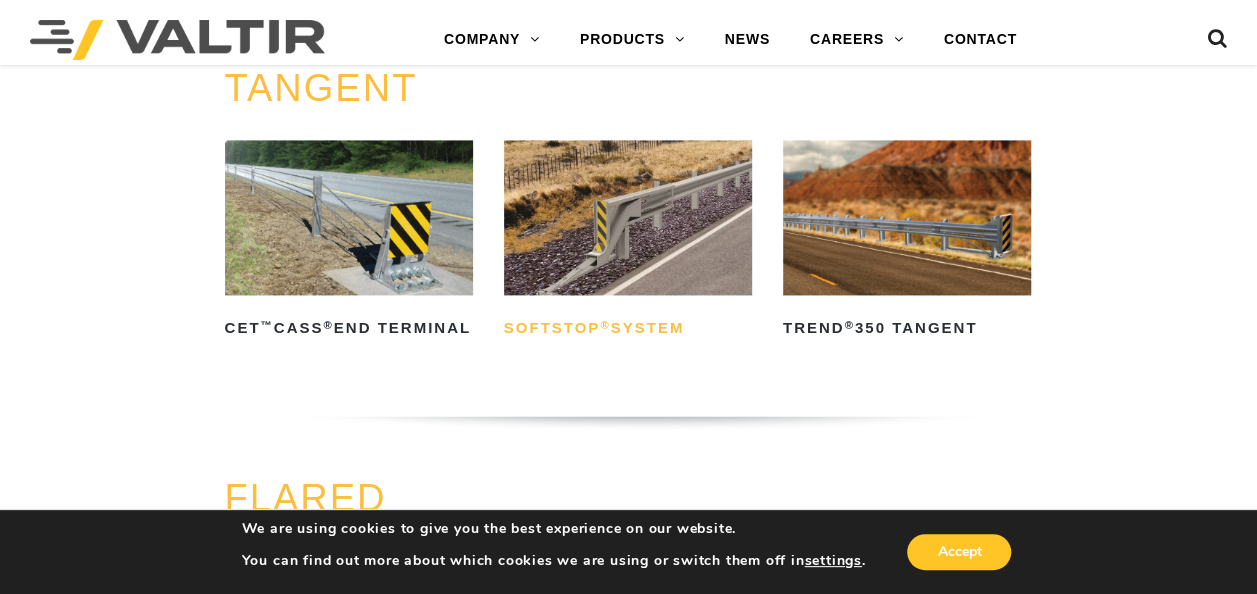 click on "SoftStop ®  System" at bounding box center (628, 329) 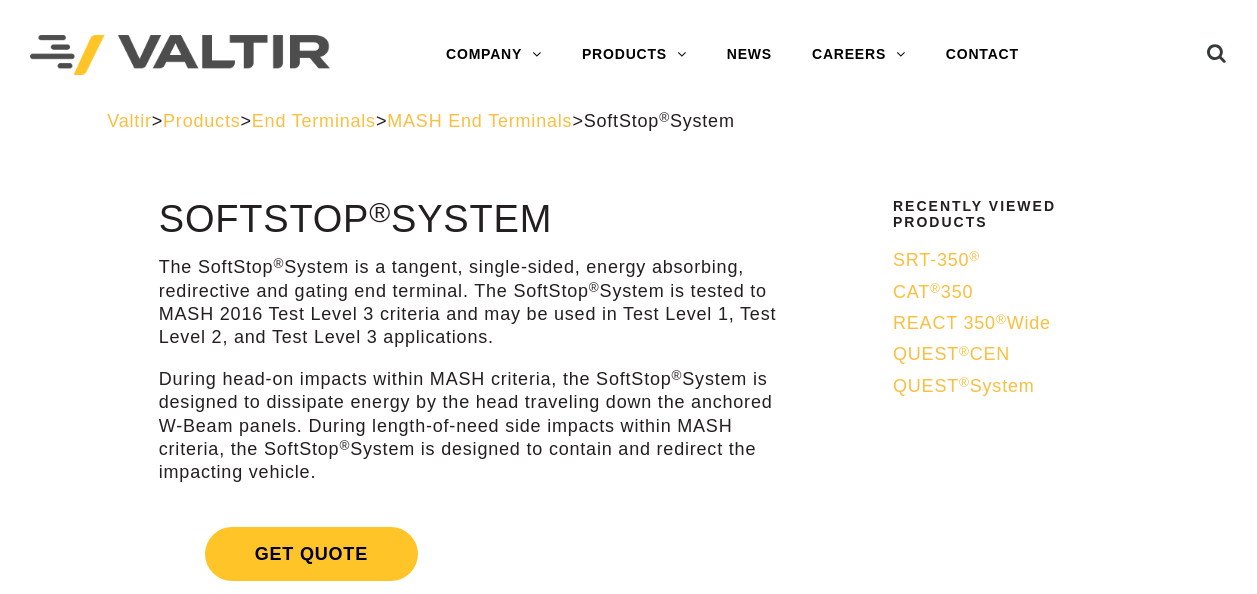scroll, scrollTop: 0, scrollLeft: 0, axis: both 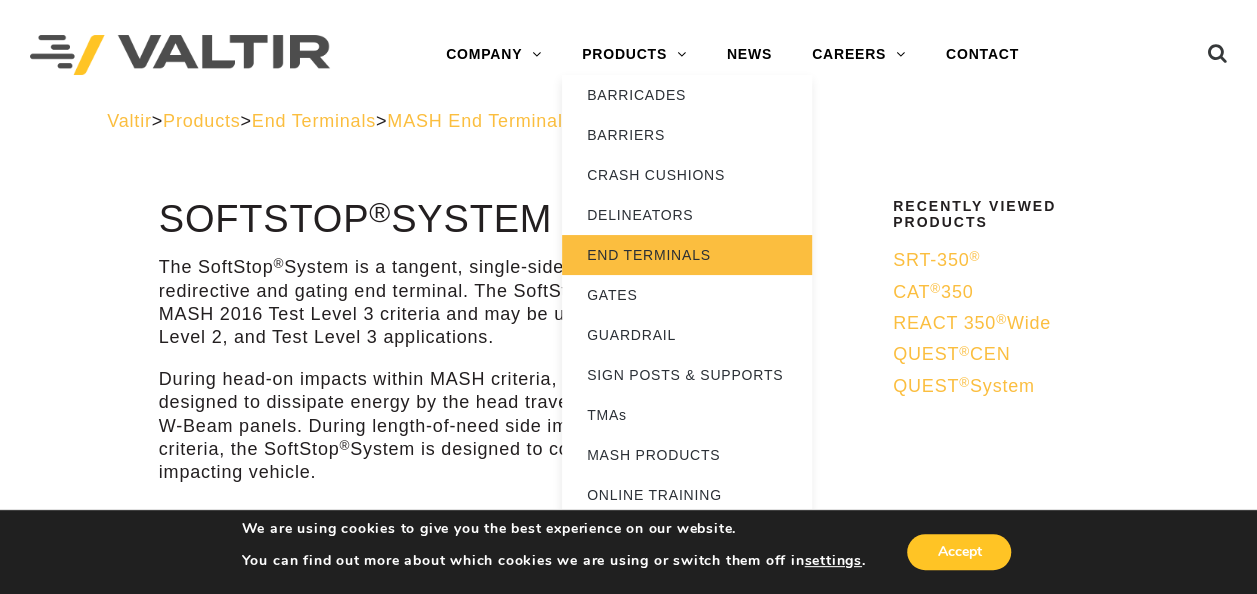 click on "END TERMINALS" at bounding box center (687, 255) 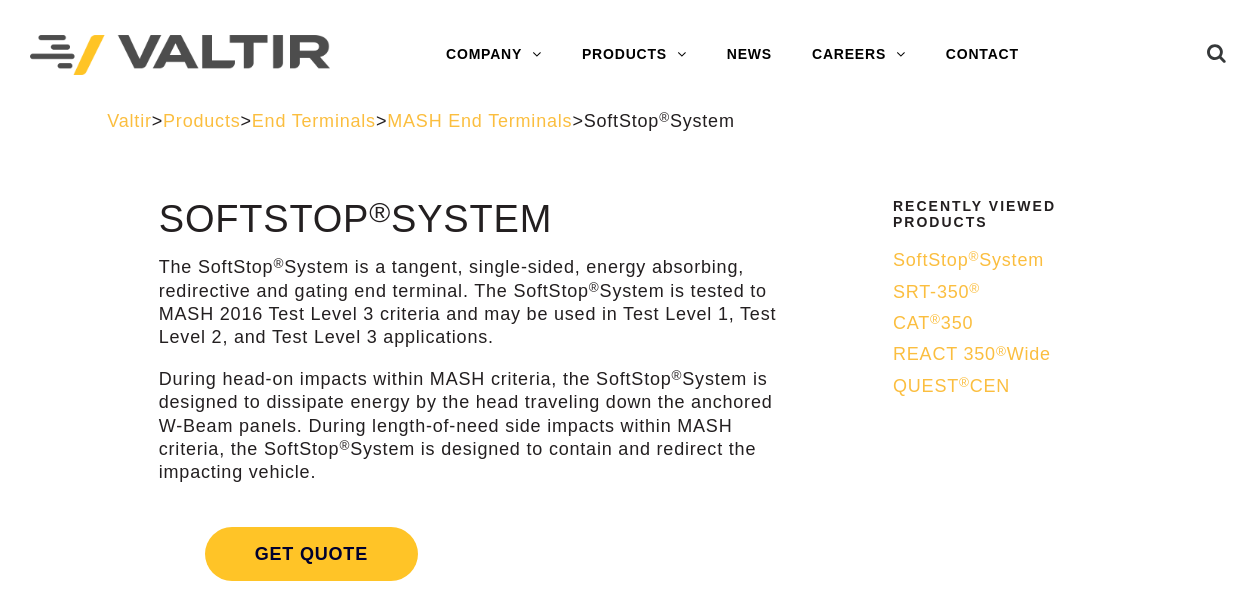 scroll, scrollTop: 0, scrollLeft: 0, axis: both 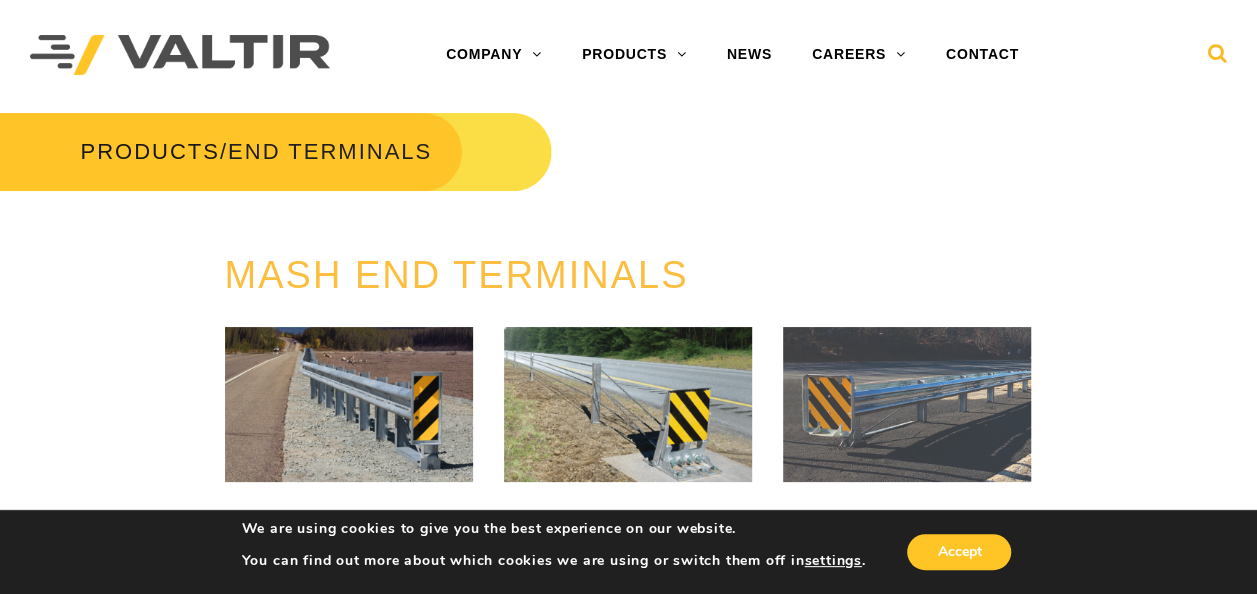 click at bounding box center (1217, 58) 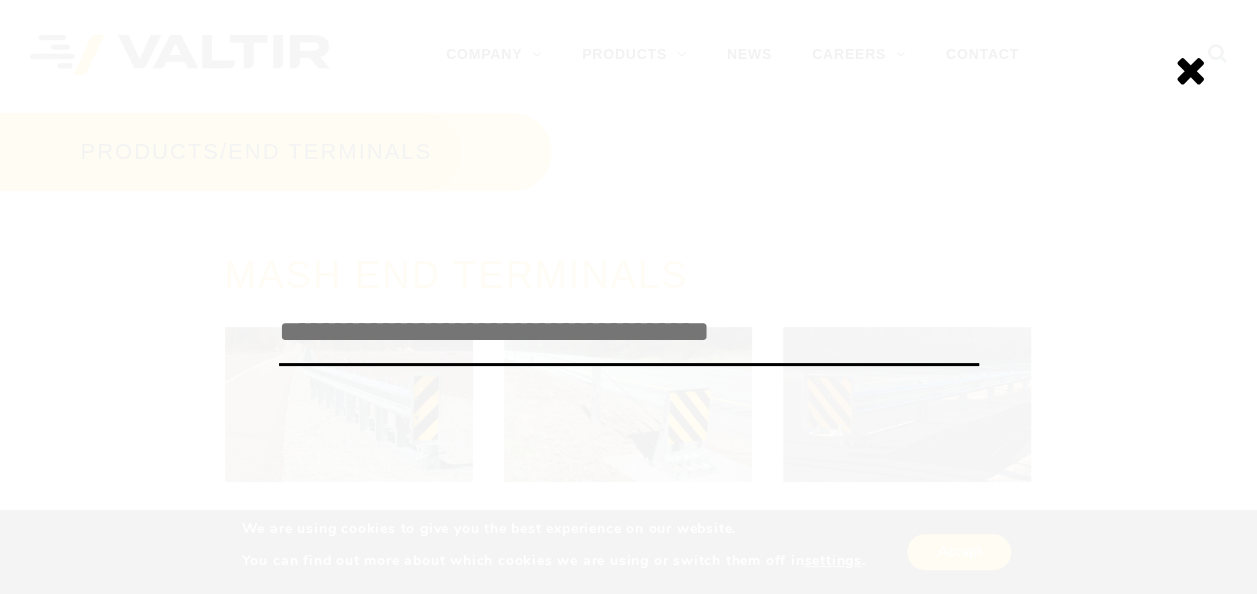 click at bounding box center (629, 333) 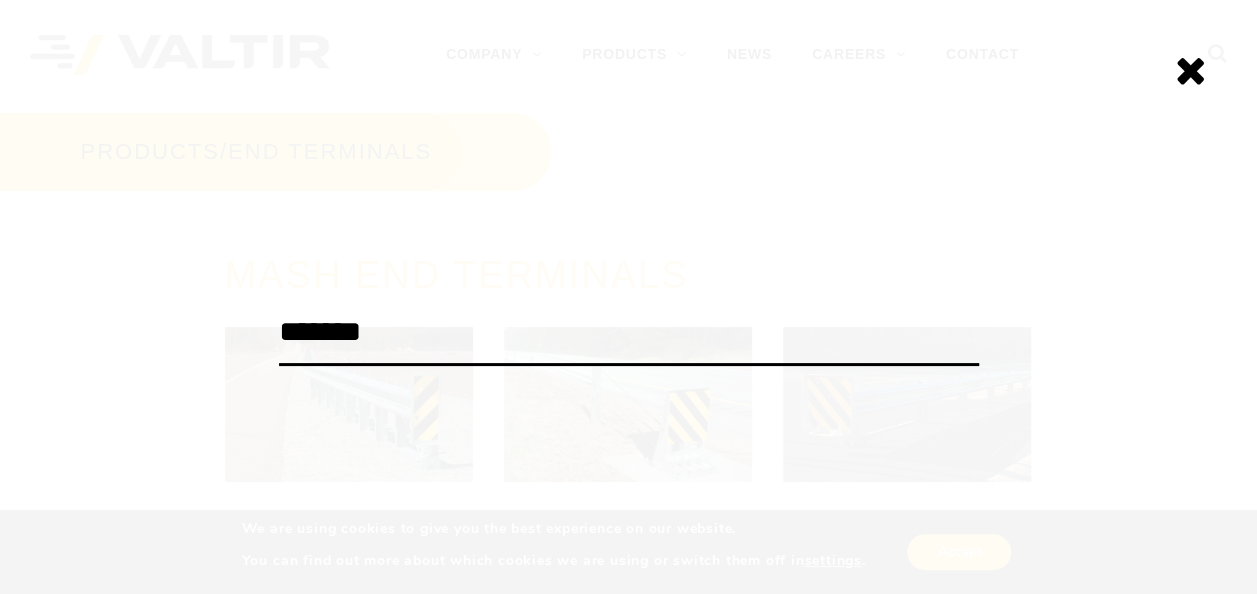 type on "*******" 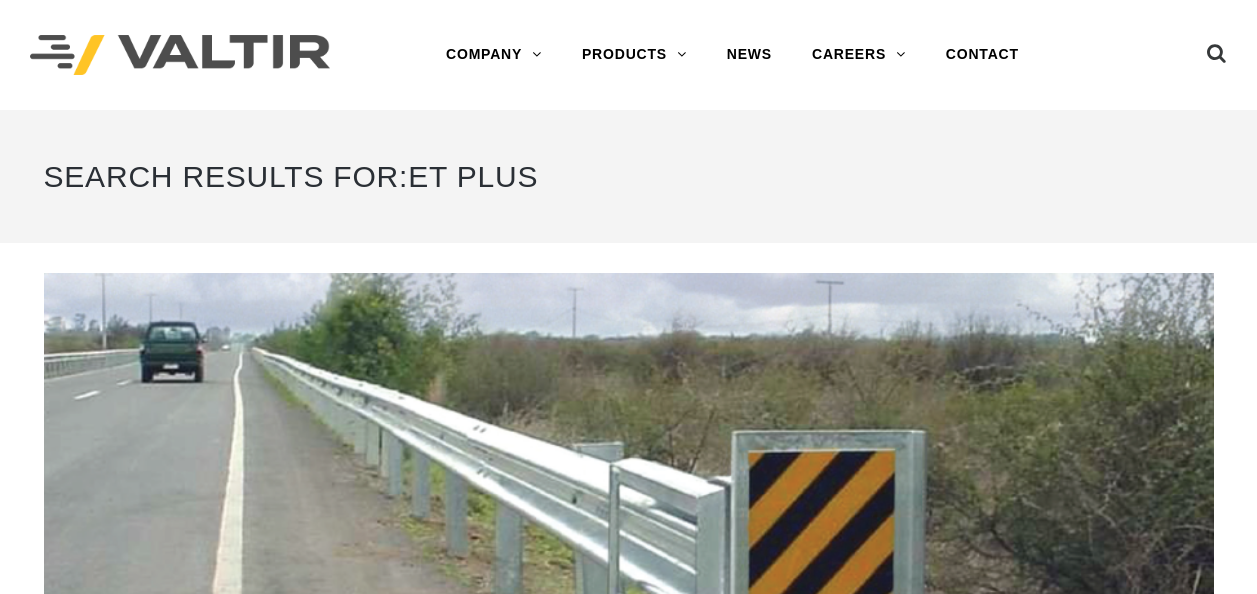 scroll, scrollTop: 0, scrollLeft: 0, axis: both 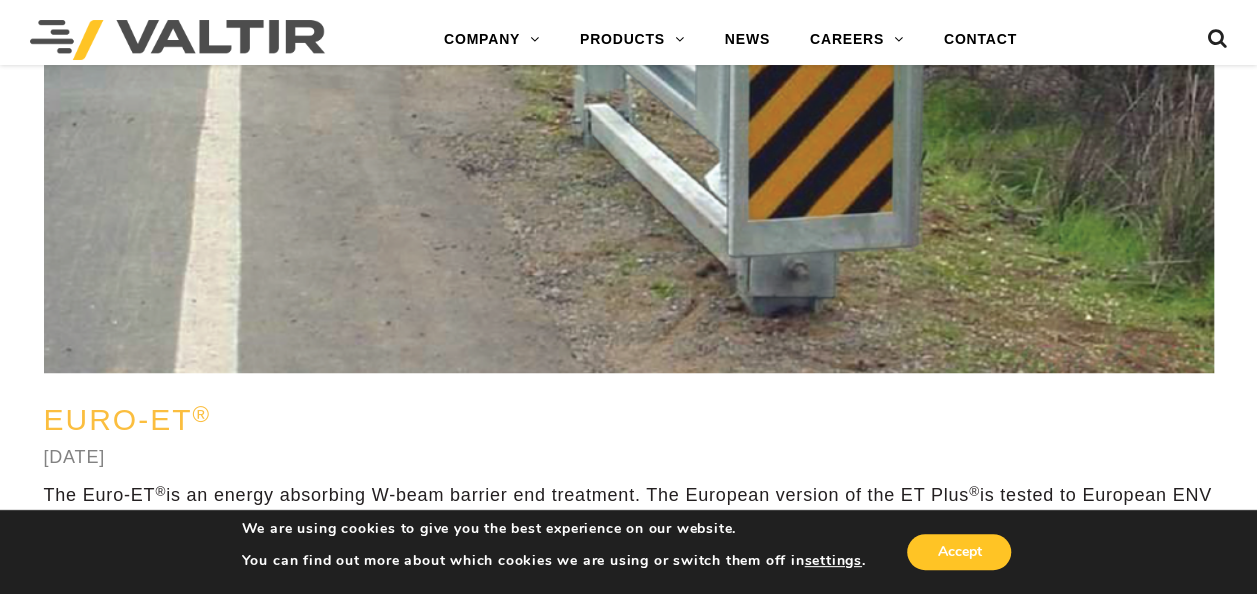 click on "Euro-ET ®" at bounding box center [128, 419] 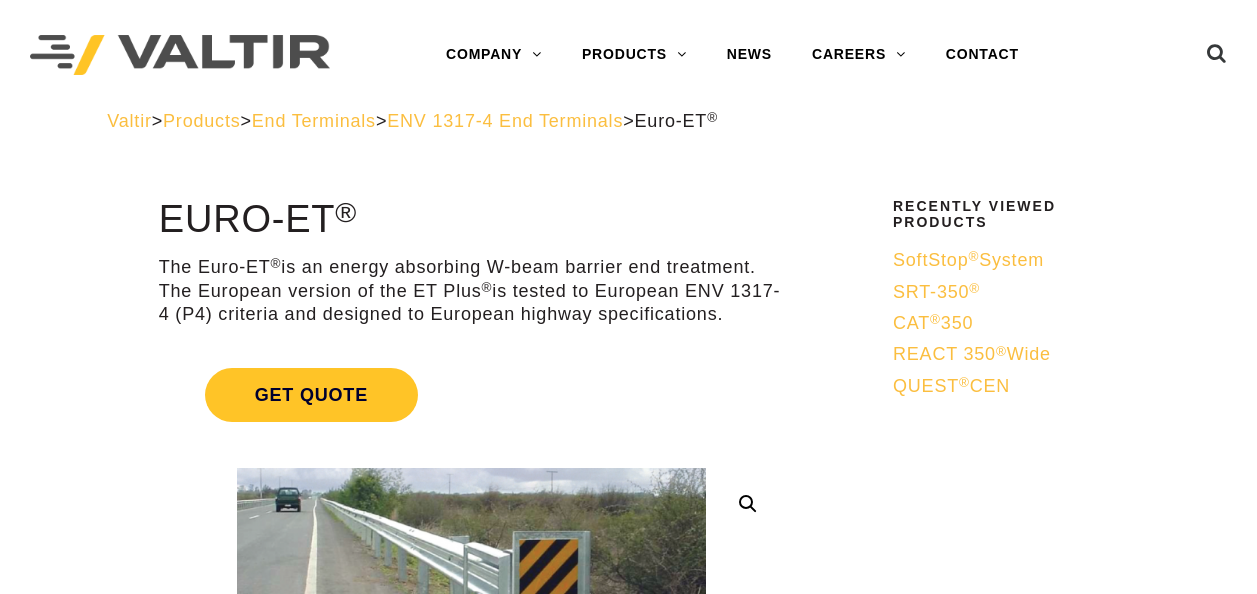 scroll, scrollTop: 0, scrollLeft: 0, axis: both 